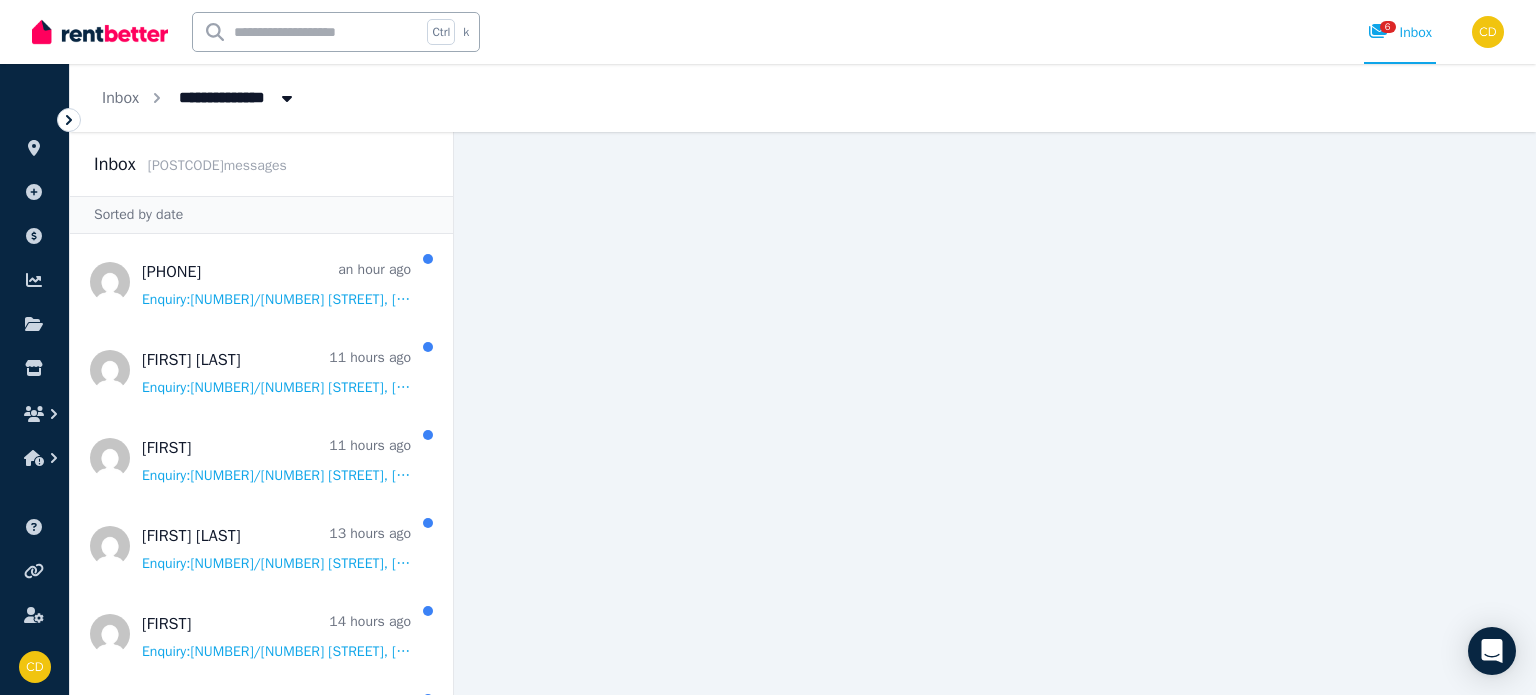 scroll, scrollTop: 0, scrollLeft: 0, axis: both 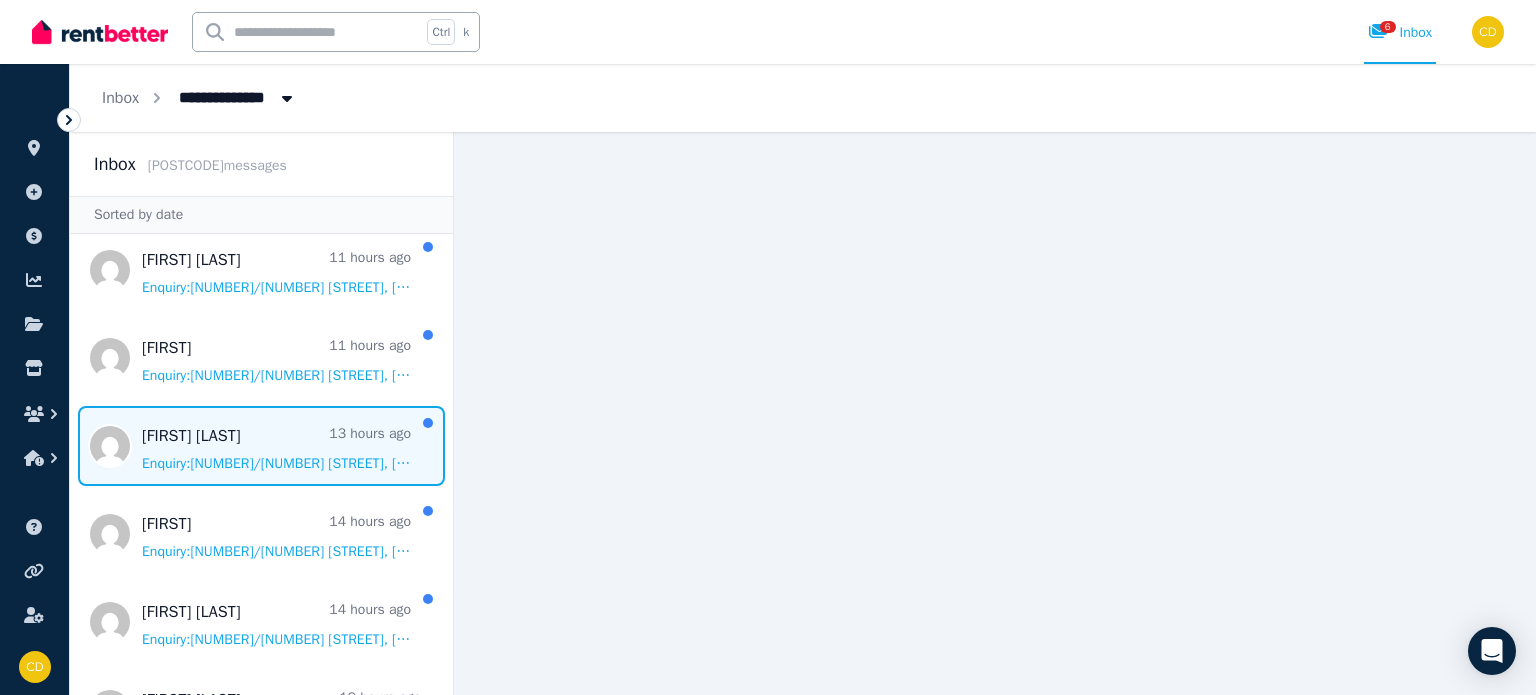 click at bounding box center (261, 446) 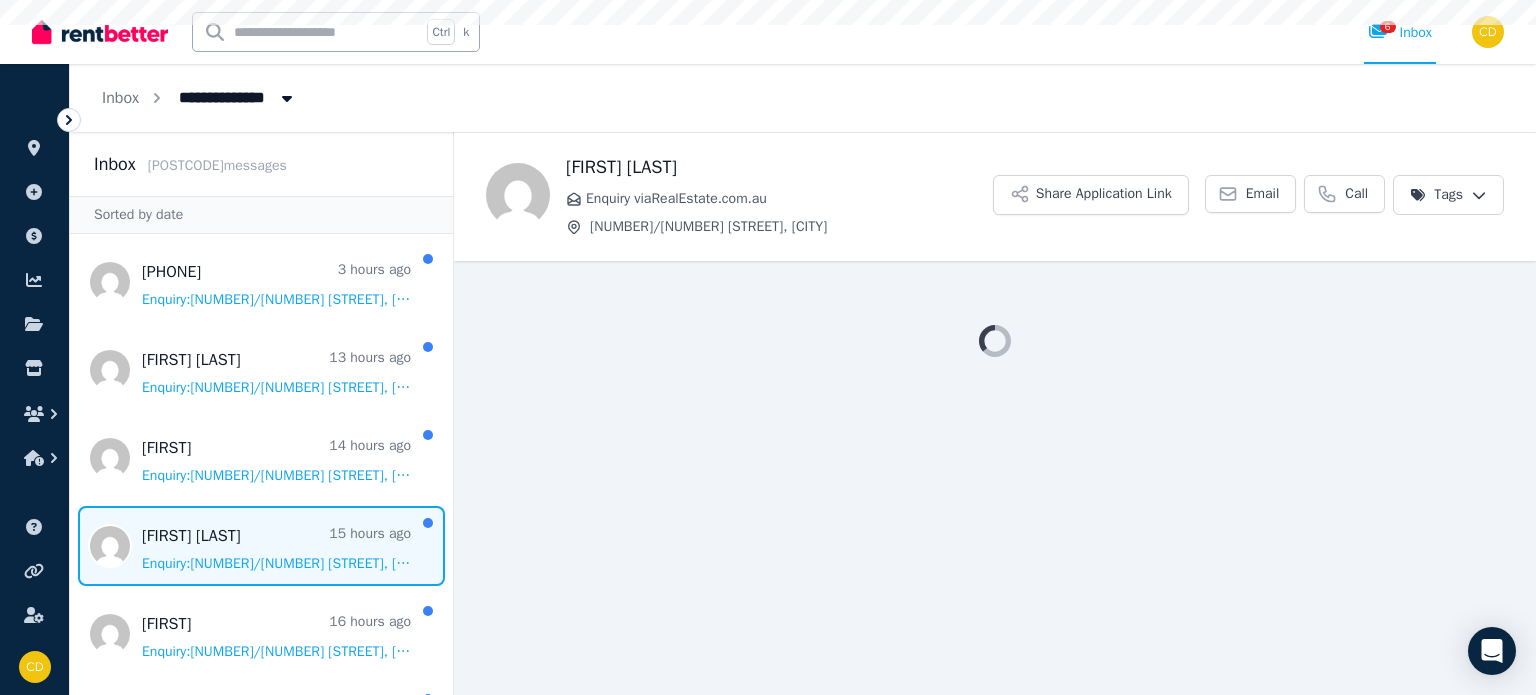 scroll, scrollTop: 0, scrollLeft: 0, axis: both 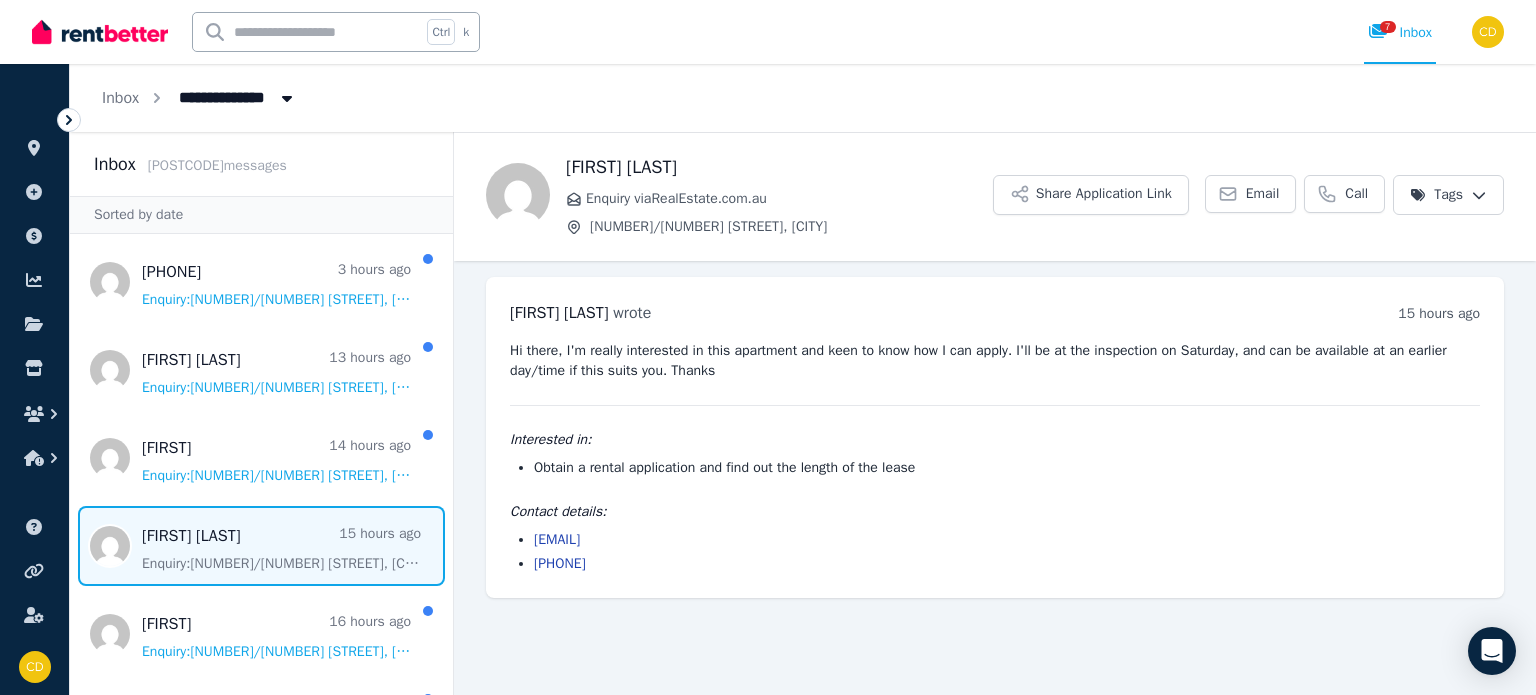 drag, startPoint x: 714, startPoint y: 539, endPoint x: 524, endPoint y: 541, distance: 190.01053 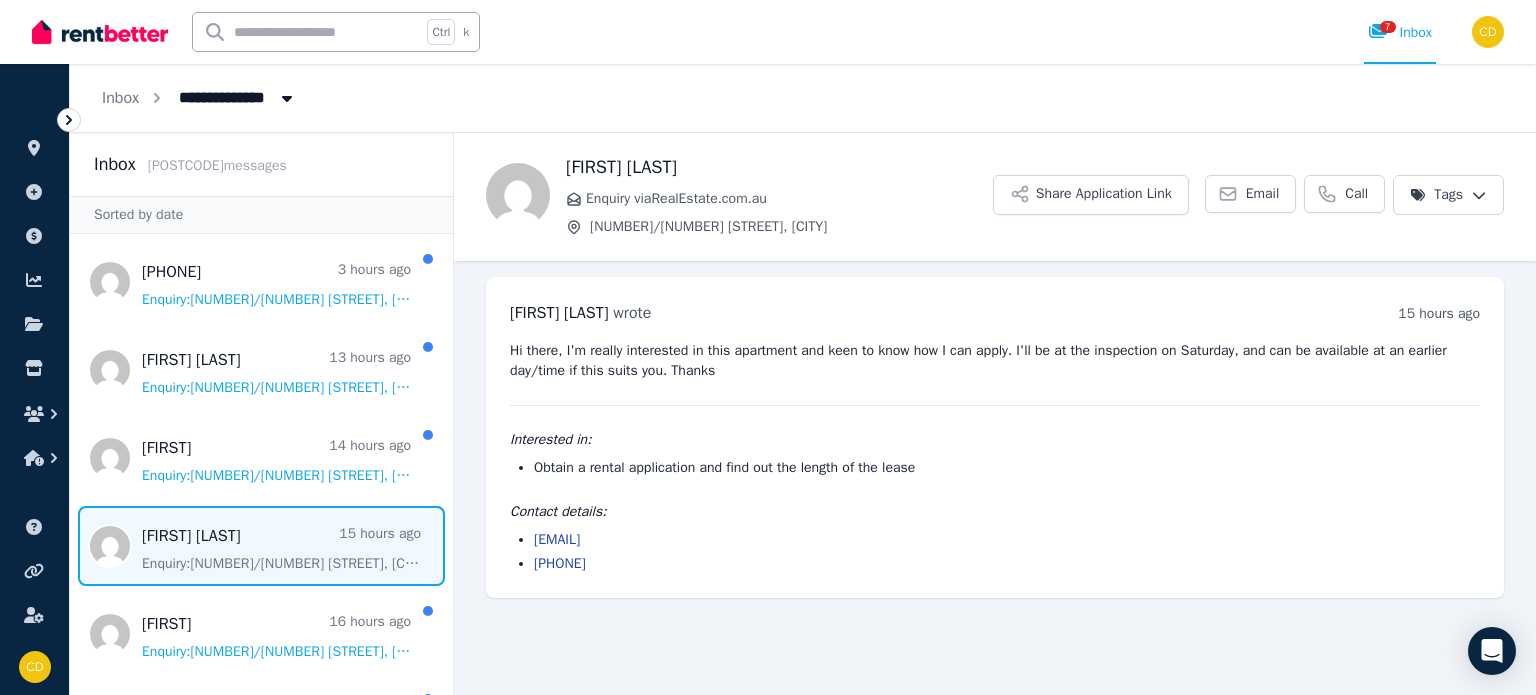 click on "kaitlyn.hedditch@gmail.com" at bounding box center (1007, 540) 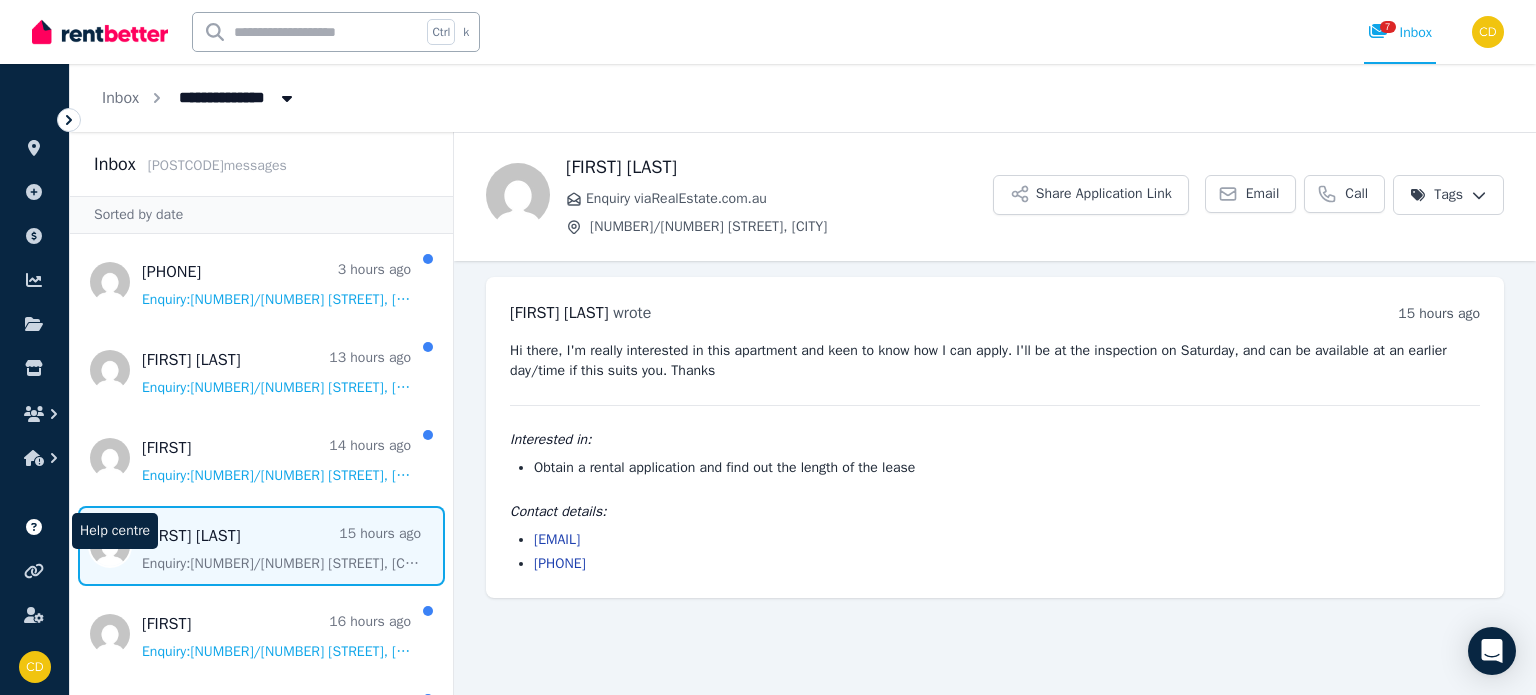 copy on "kaitlyn.hedditch@gmail.com" 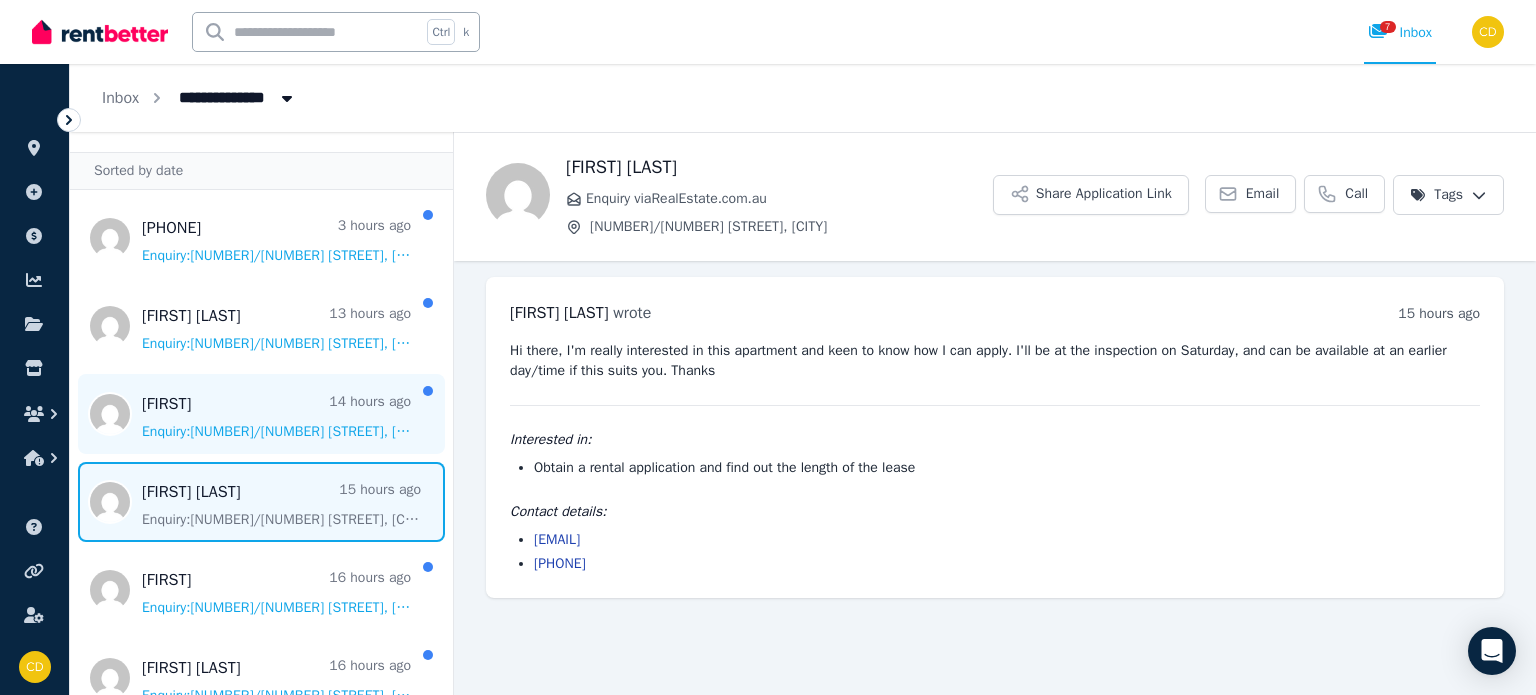 scroll, scrollTop: 0, scrollLeft: 0, axis: both 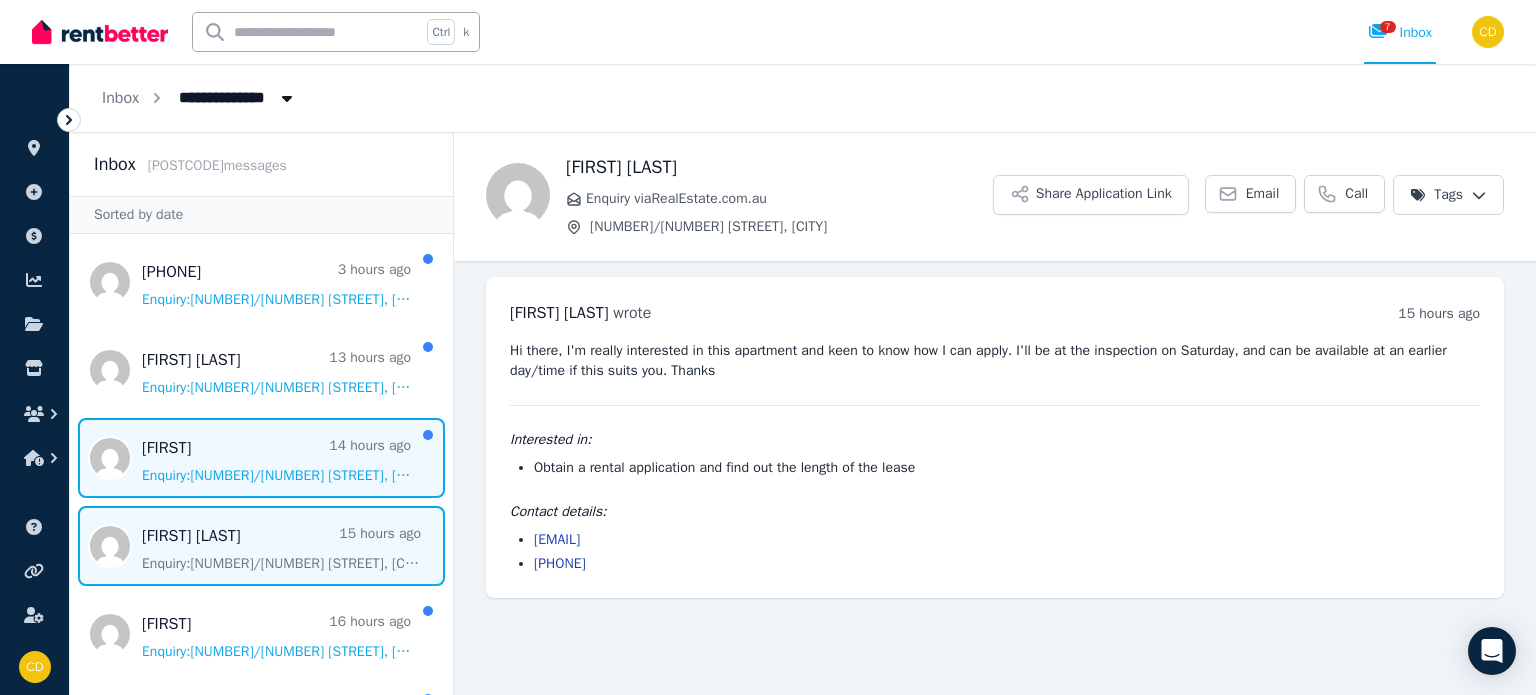 click at bounding box center [261, 458] 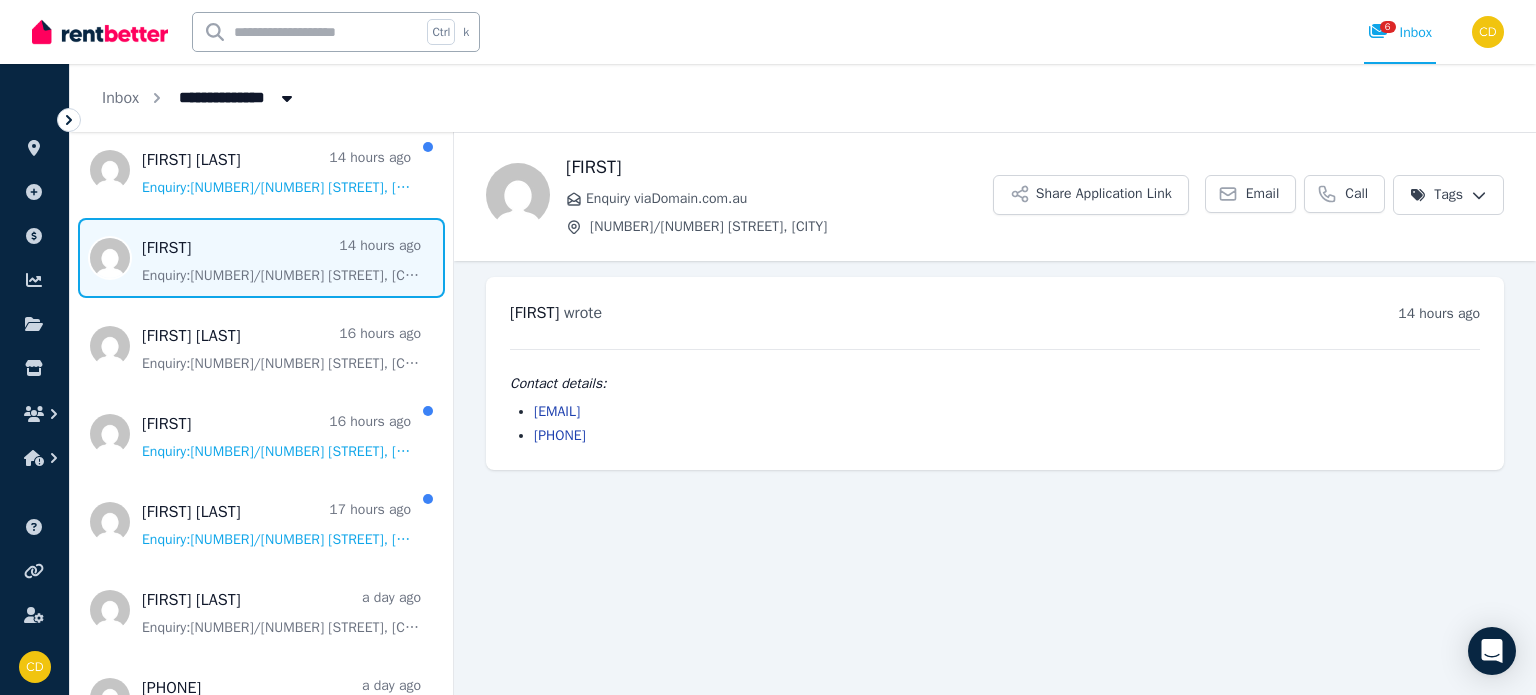 scroll, scrollTop: 0, scrollLeft: 0, axis: both 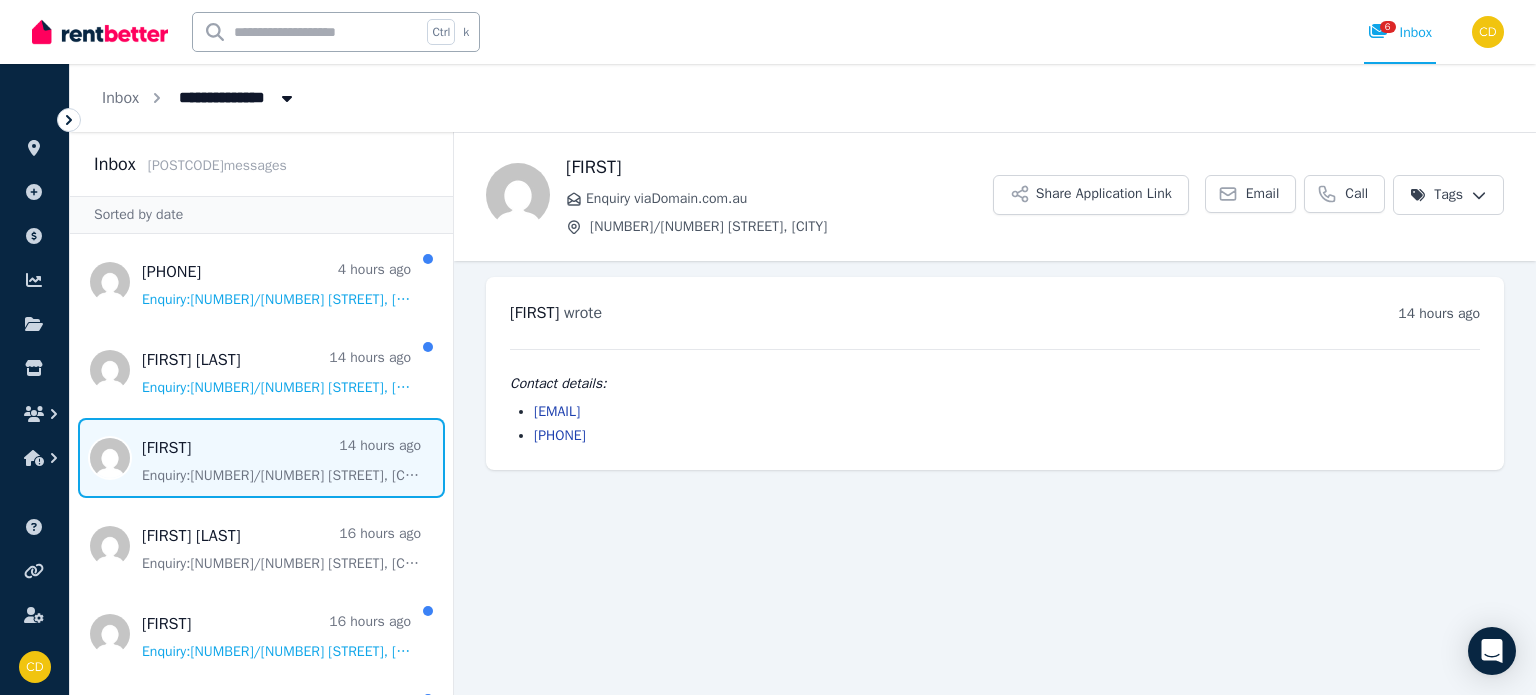click on "chaseliu1996@gmail.com" at bounding box center (1007, 412) 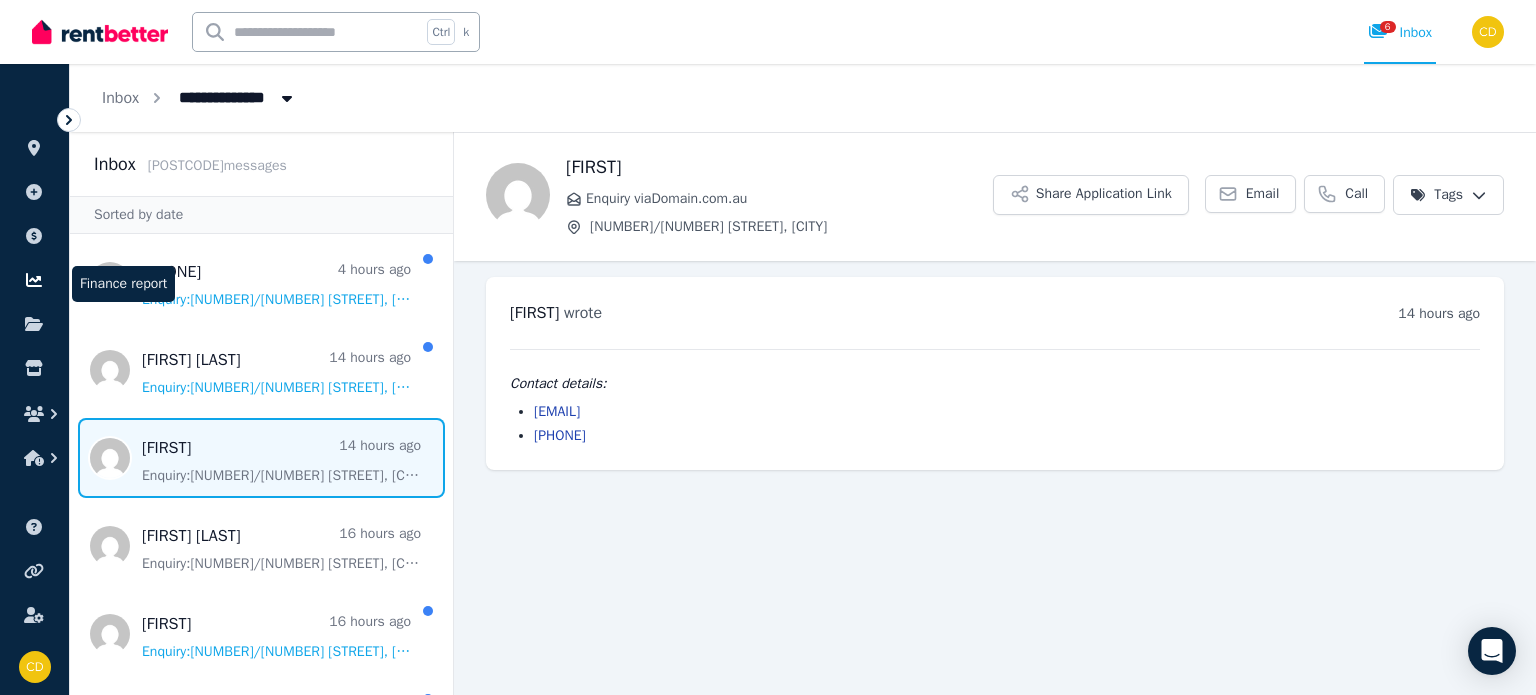 copy on "chaseliu1996@gmail.com" 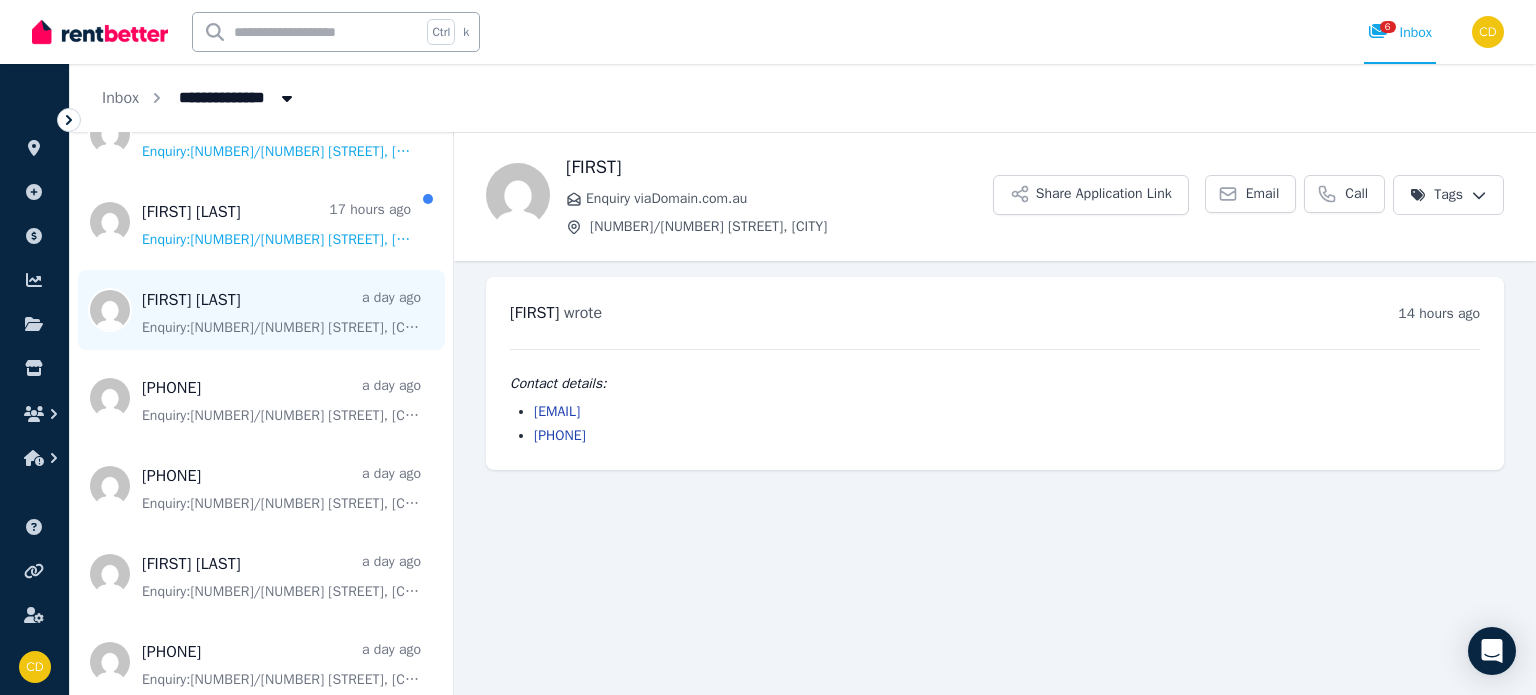 scroll, scrollTop: 400, scrollLeft: 0, axis: vertical 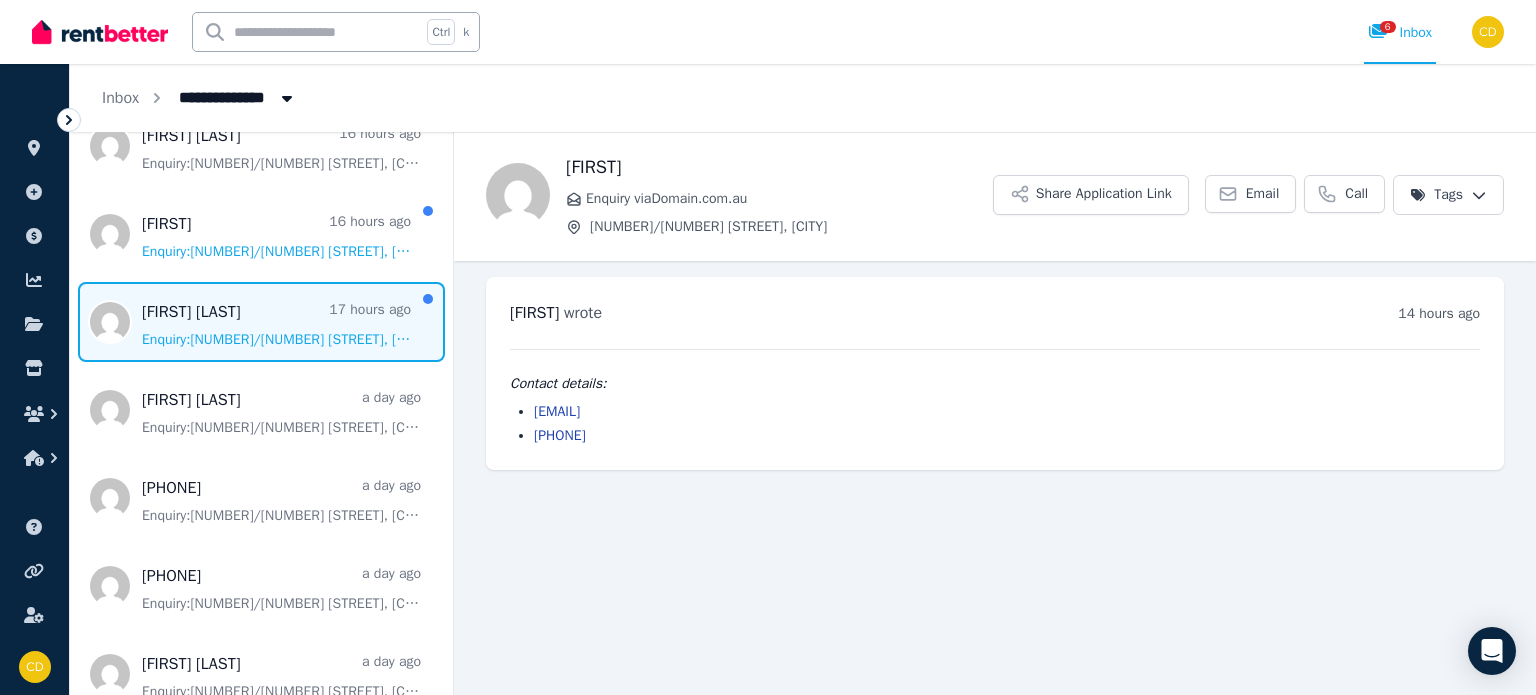 click at bounding box center (261, 322) 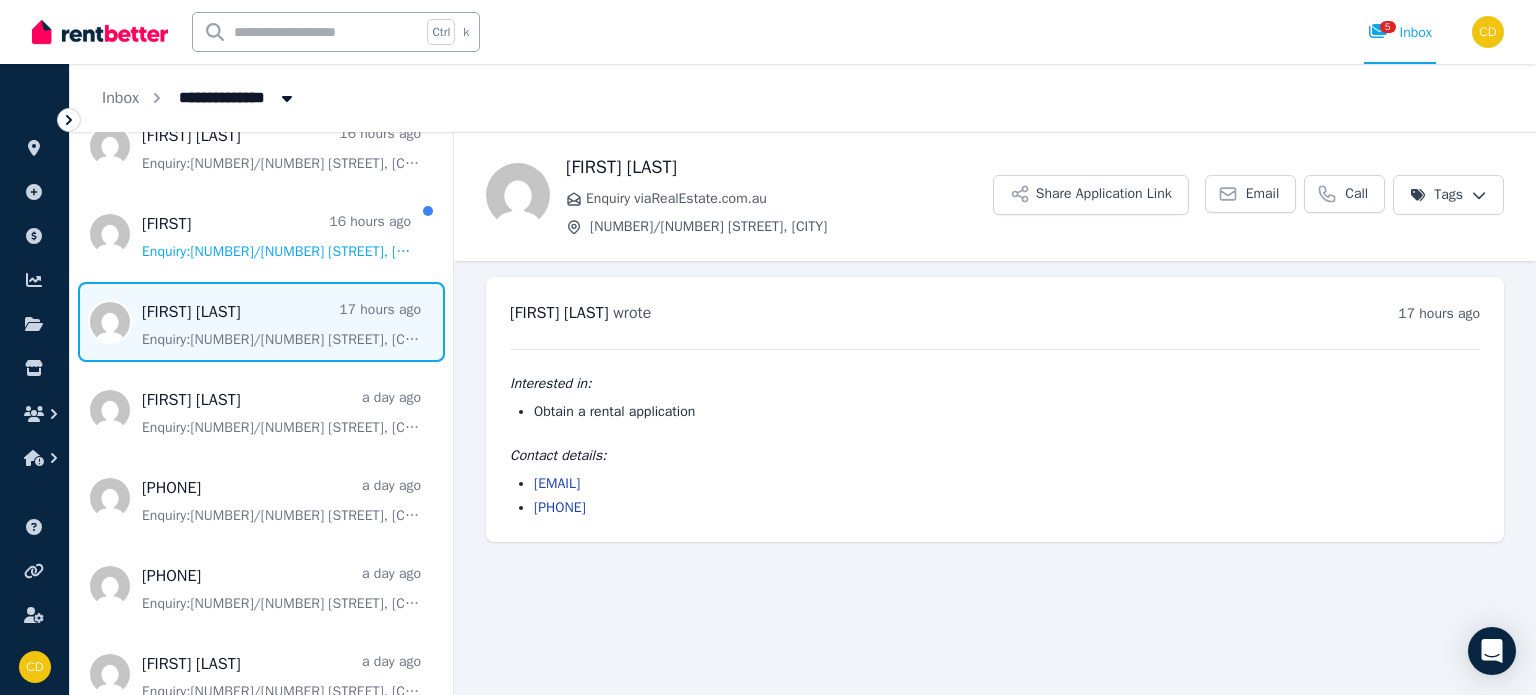 drag, startPoint x: 717, startPoint y: 486, endPoint x: 508, endPoint y: 479, distance: 209.11719 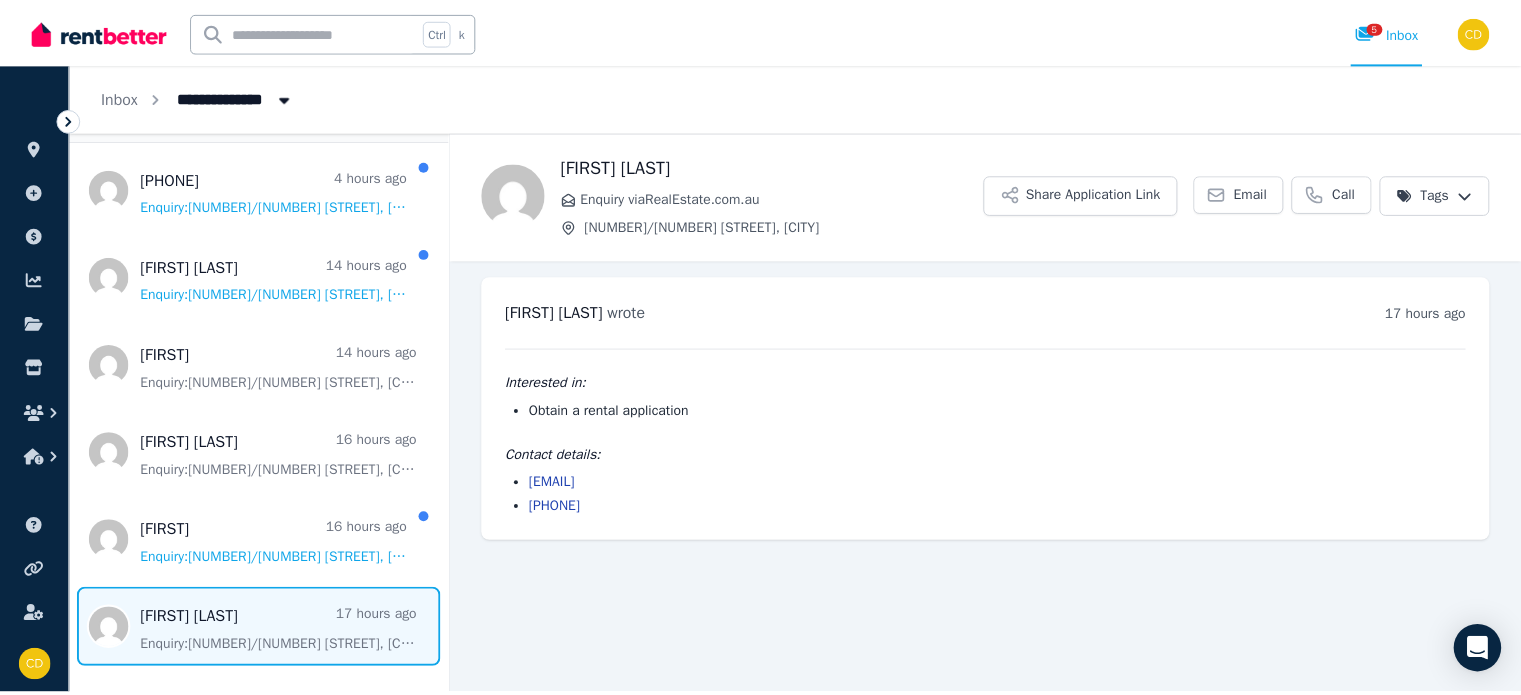 scroll, scrollTop: 100, scrollLeft: 0, axis: vertical 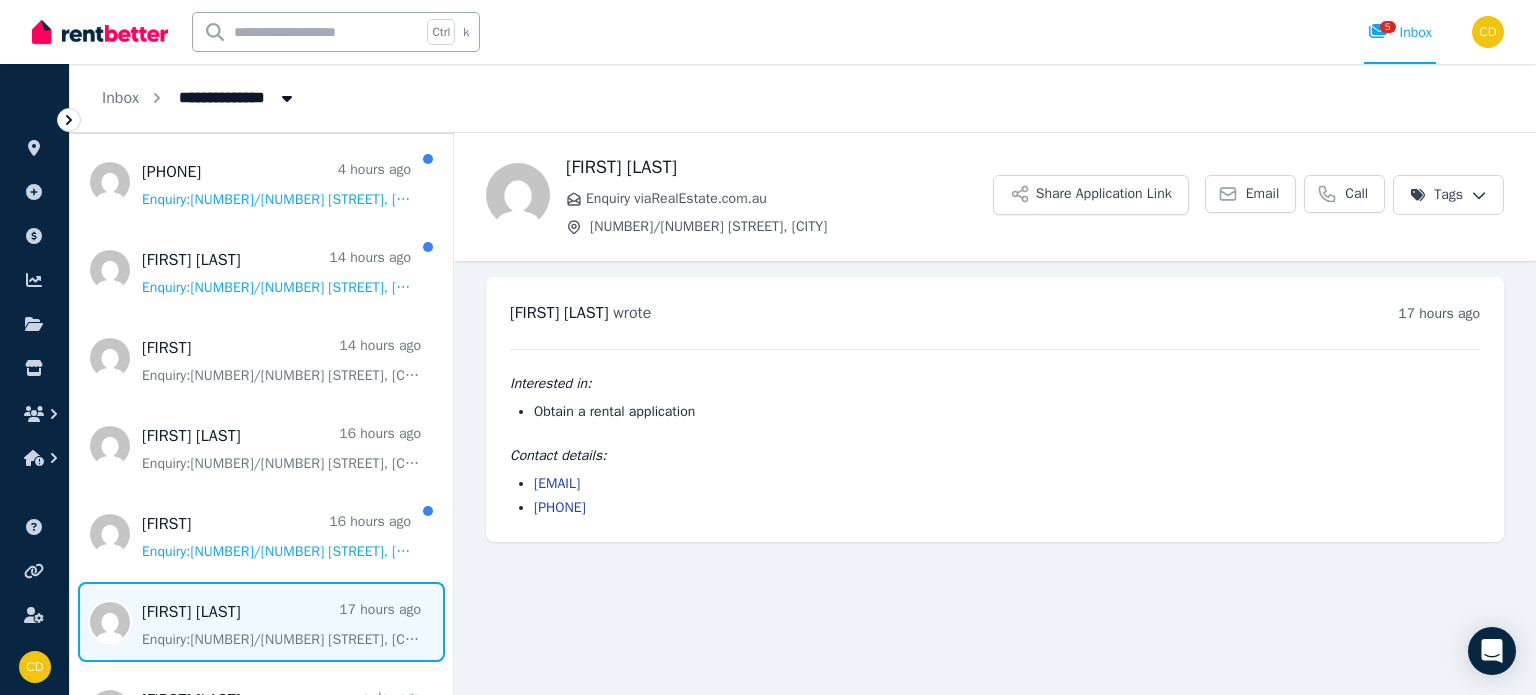 click at bounding box center [307, 32] 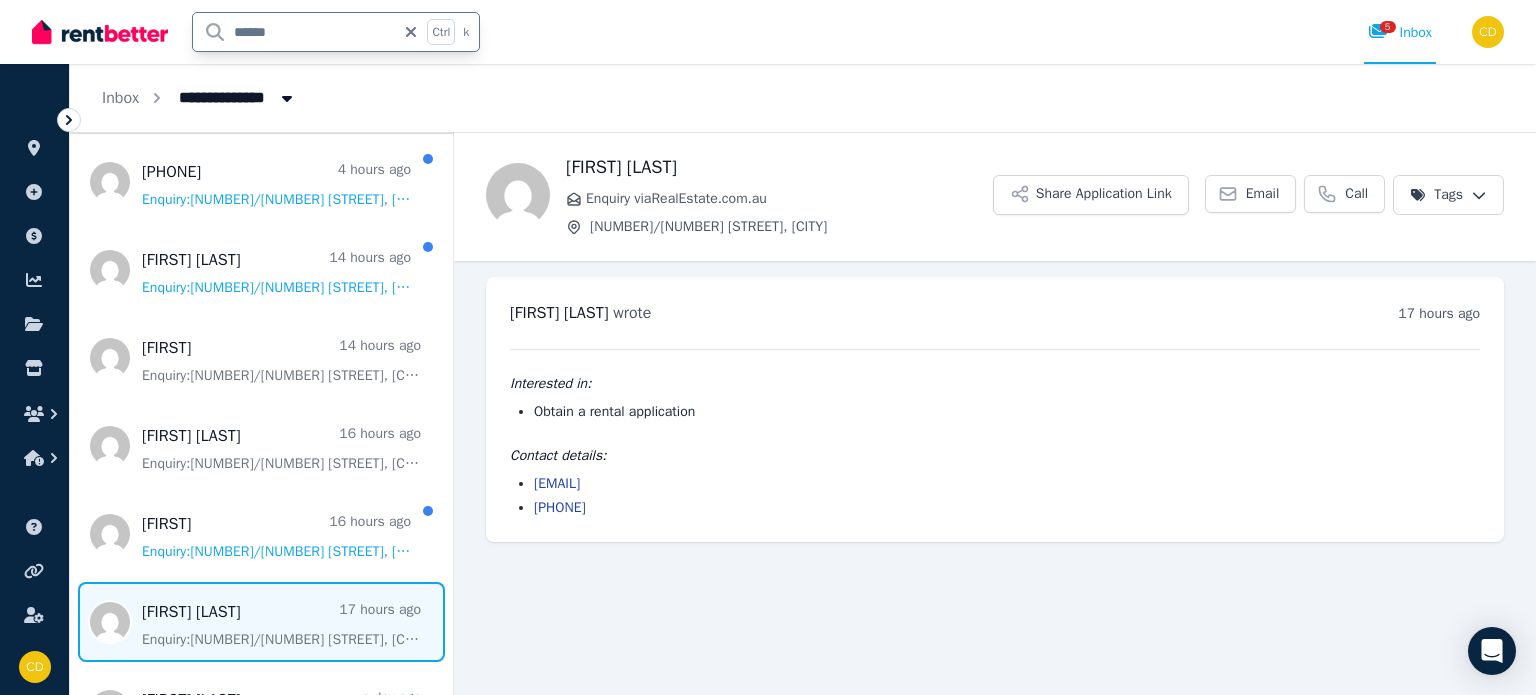 type on "******" 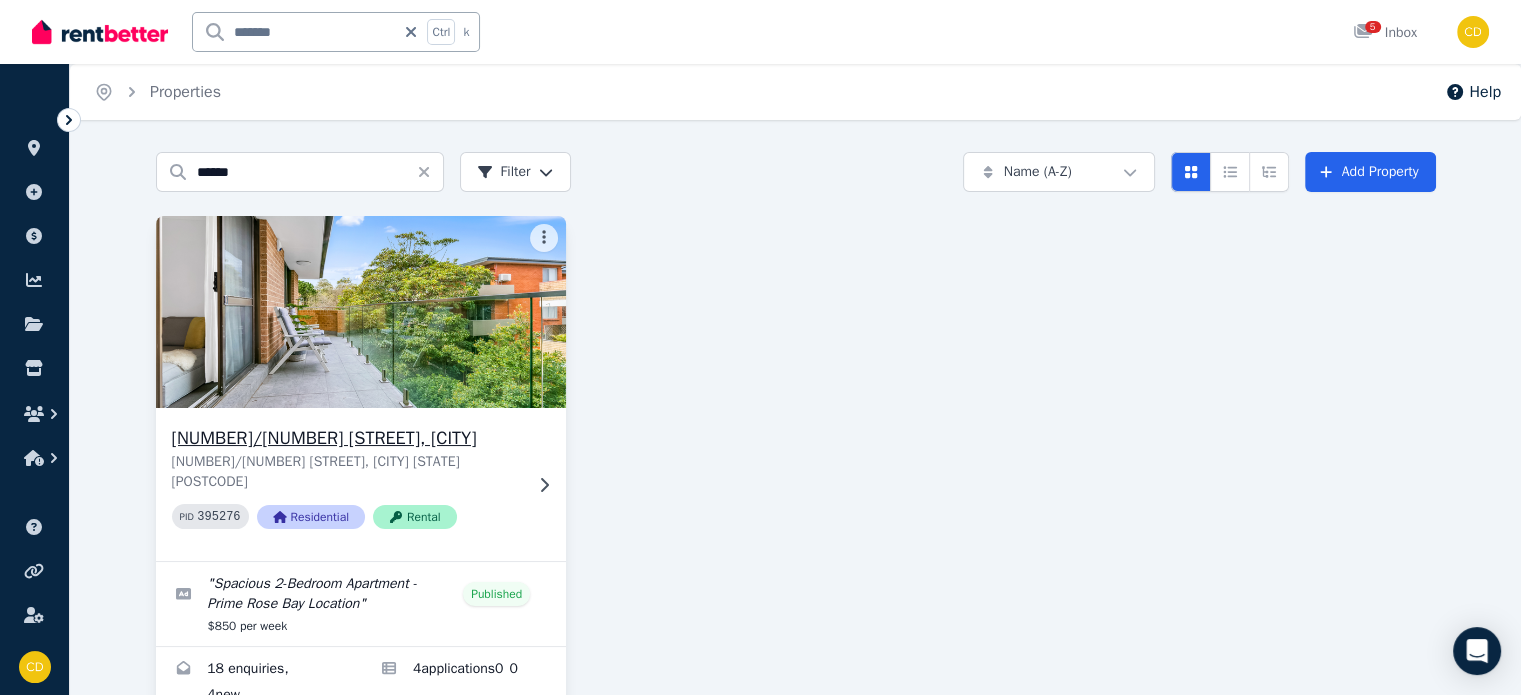 click on "[NUMBER]/[NUMBER] [STREET_NAME], [CITY]" at bounding box center [347, 438] 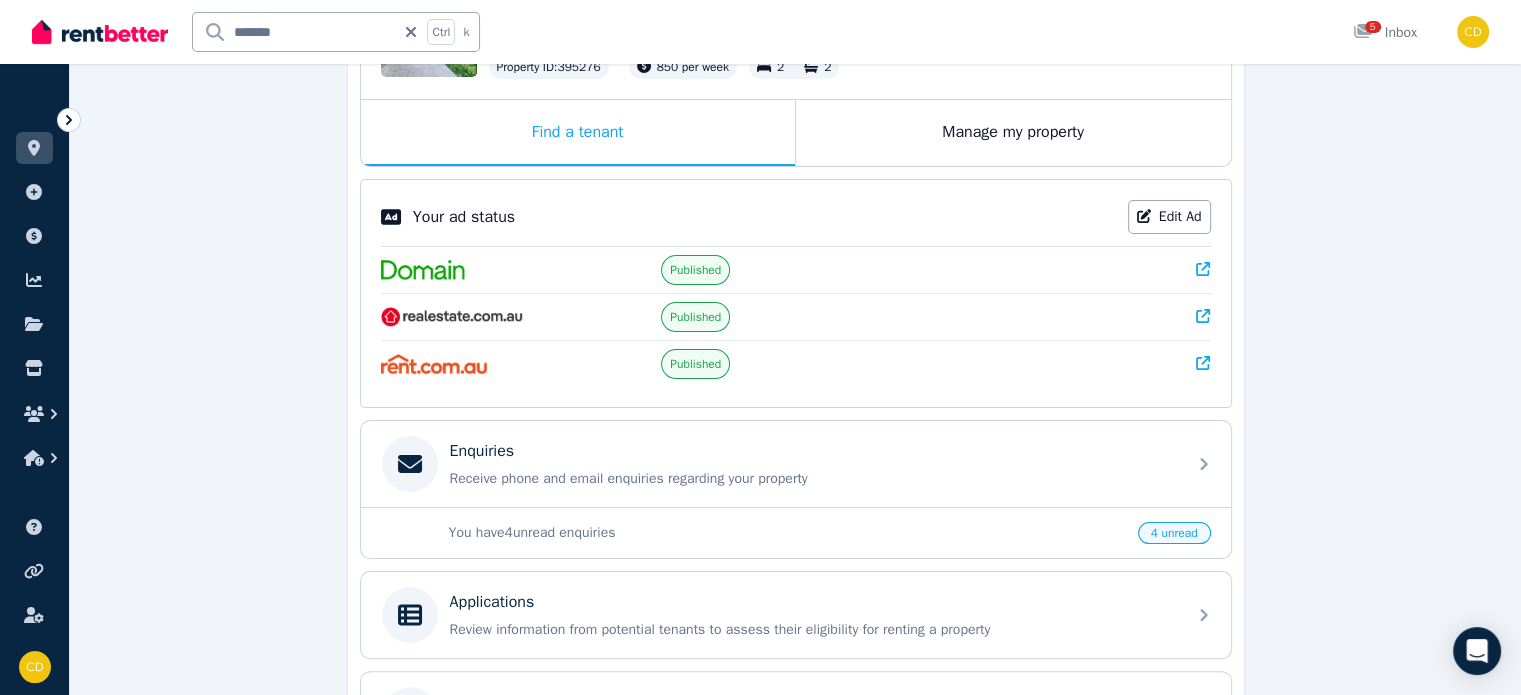 scroll, scrollTop: 300, scrollLeft: 0, axis: vertical 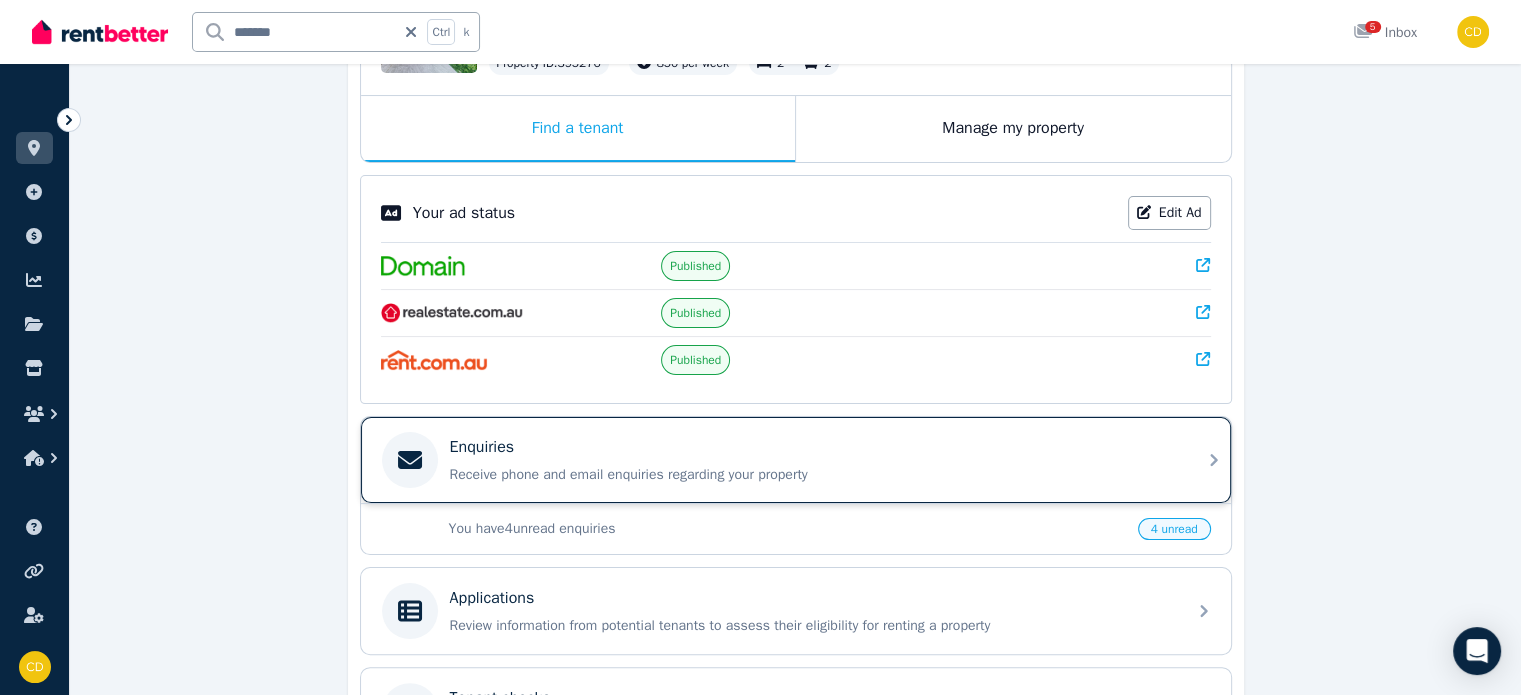 click on "Enquiries Receive phone and email enquiries regarding your property" at bounding box center (796, 460) 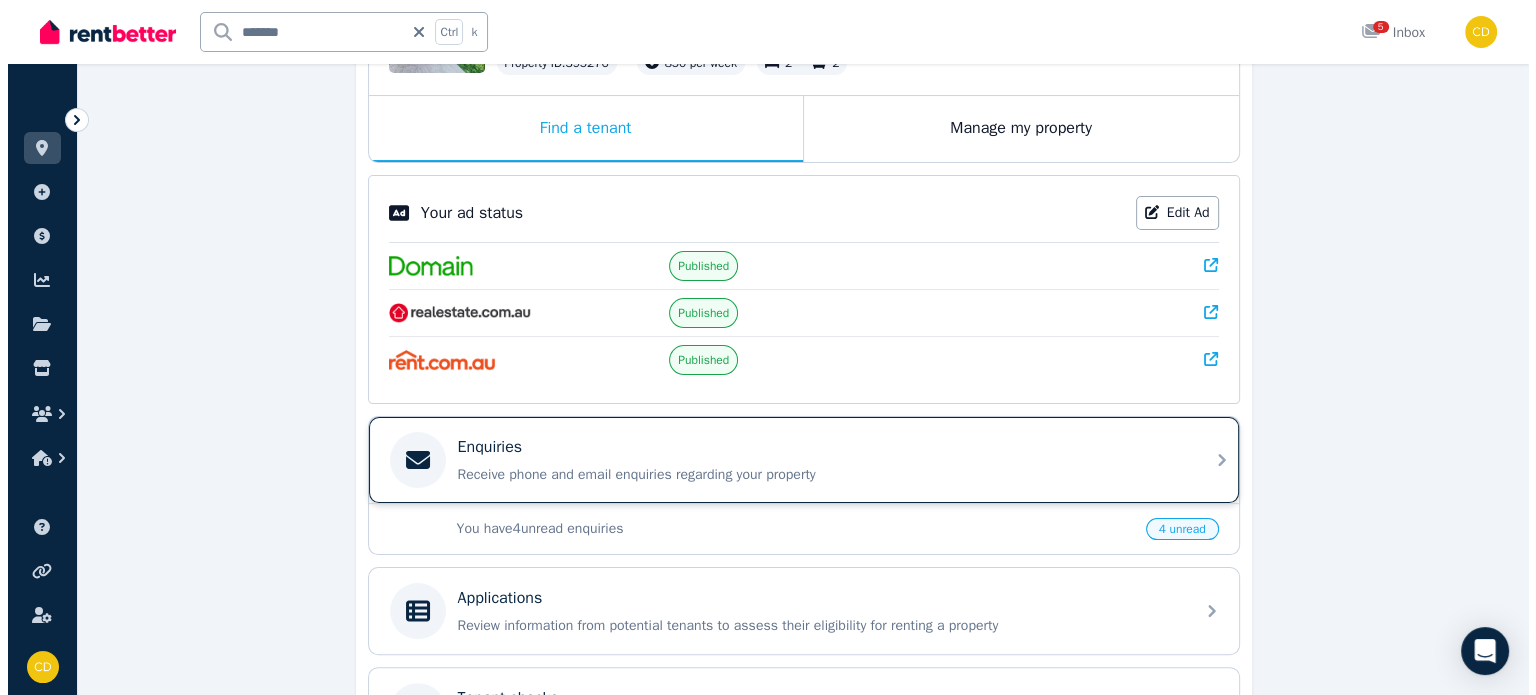 scroll, scrollTop: 0, scrollLeft: 0, axis: both 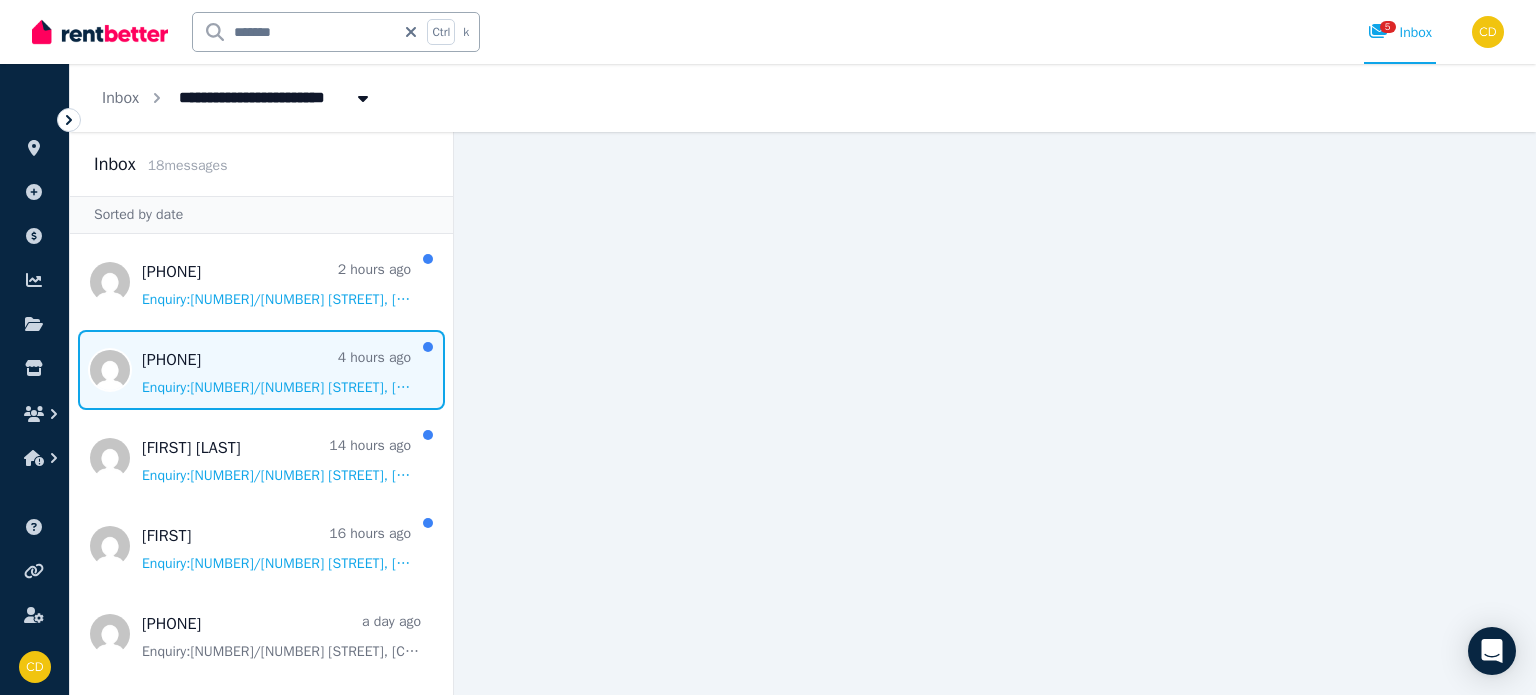 click at bounding box center (261, 370) 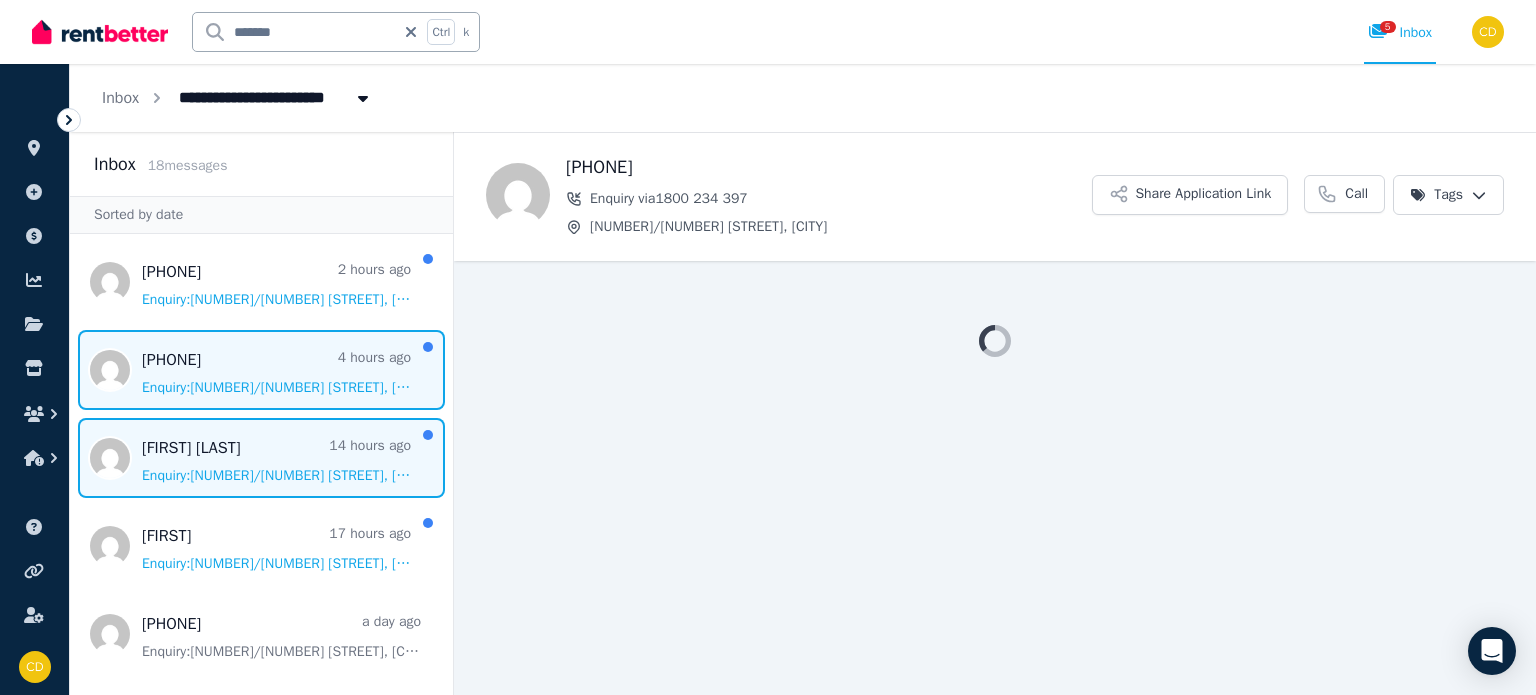 click at bounding box center [261, 458] 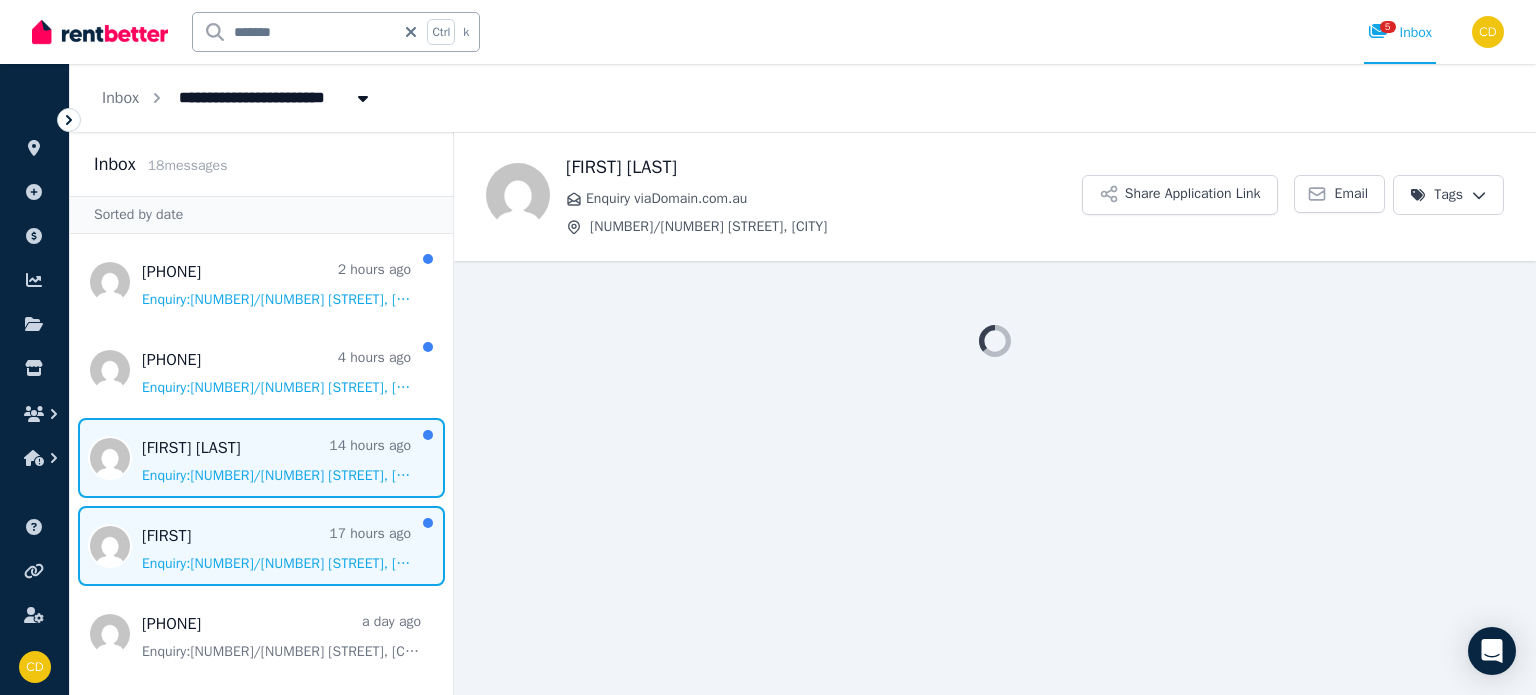 click at bounding box center [261, 546] 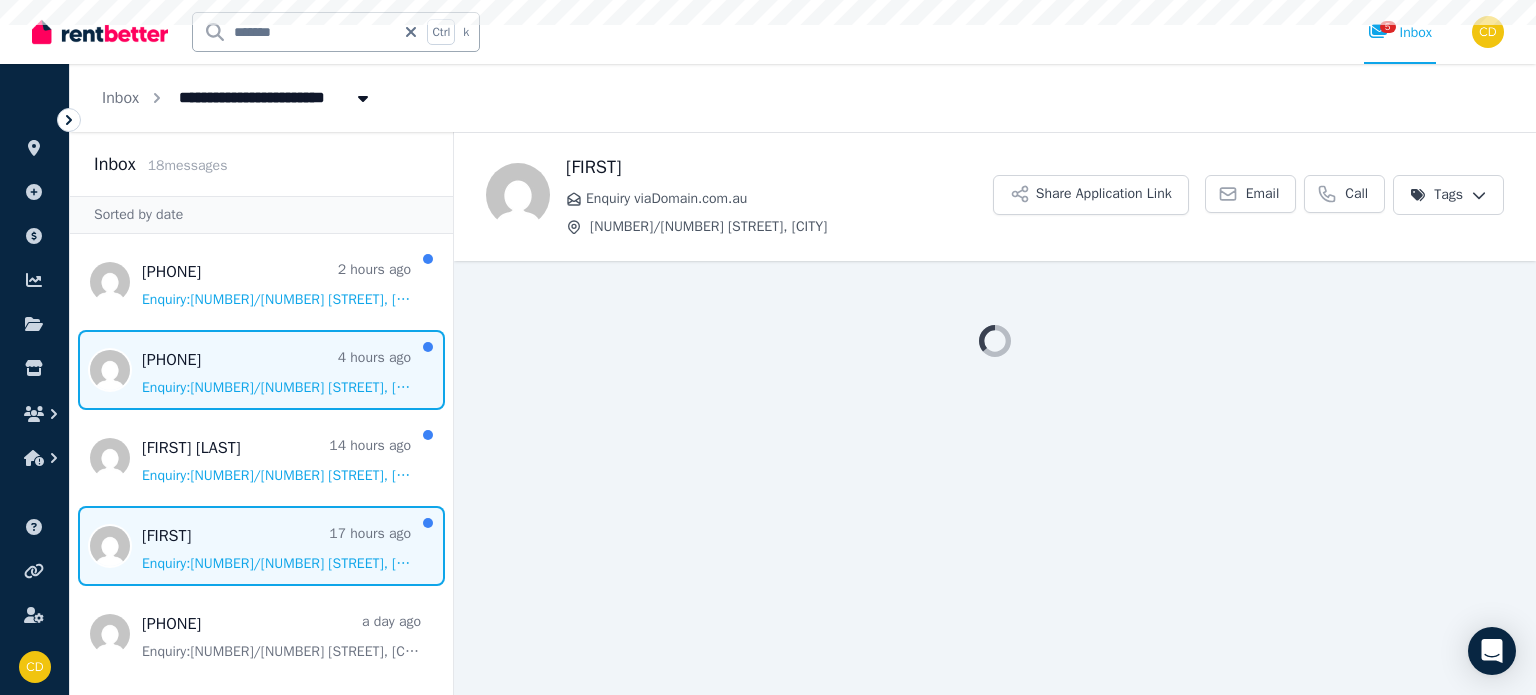 click at bounding box center [261, 370] 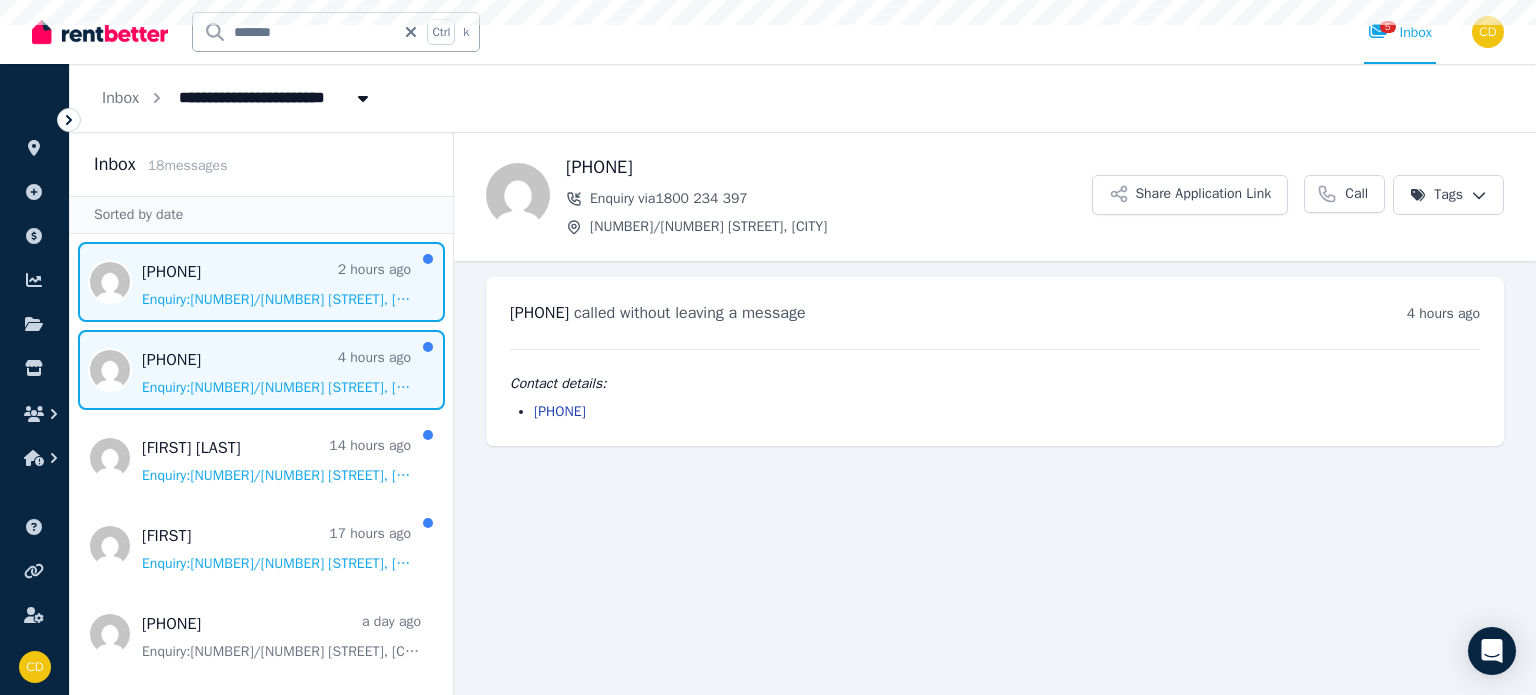 click at bounding box center [261, 282] 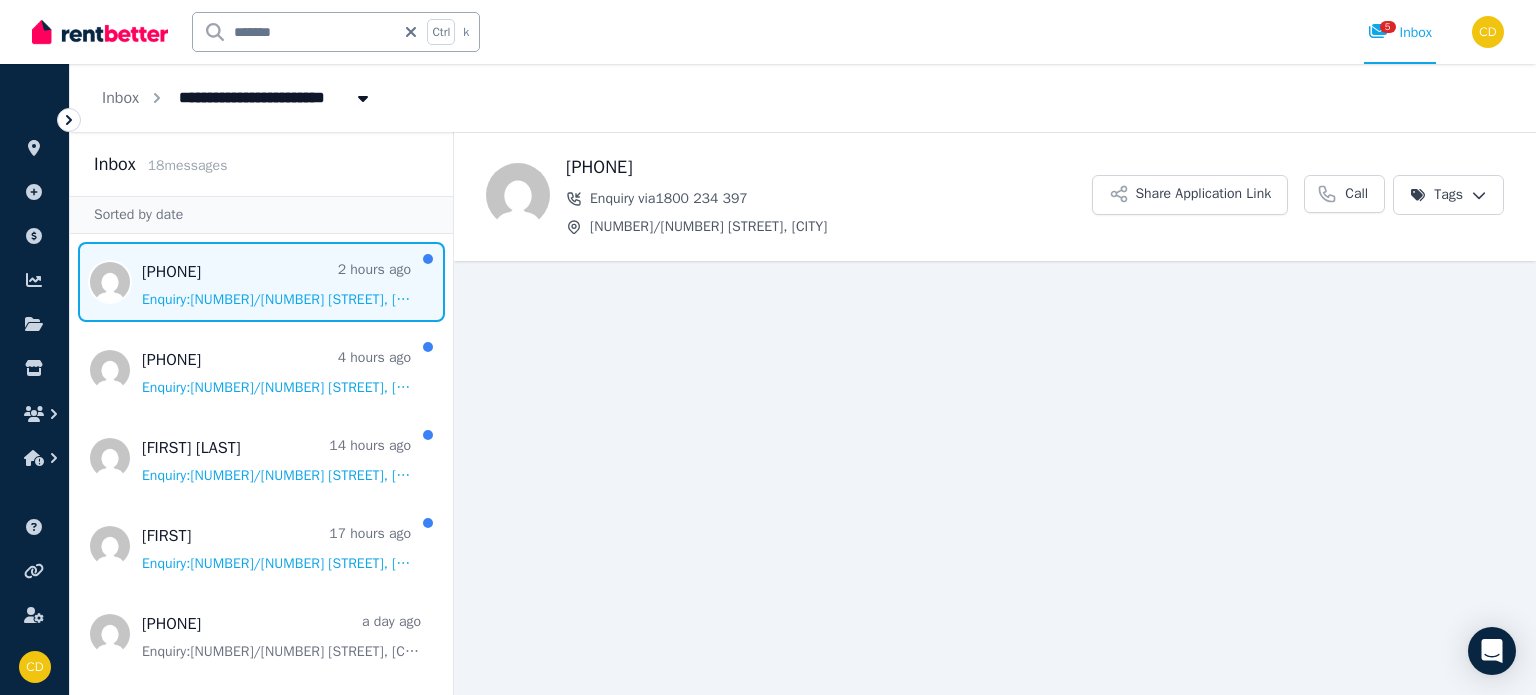 click on "******" at bounding box center (294, 32) 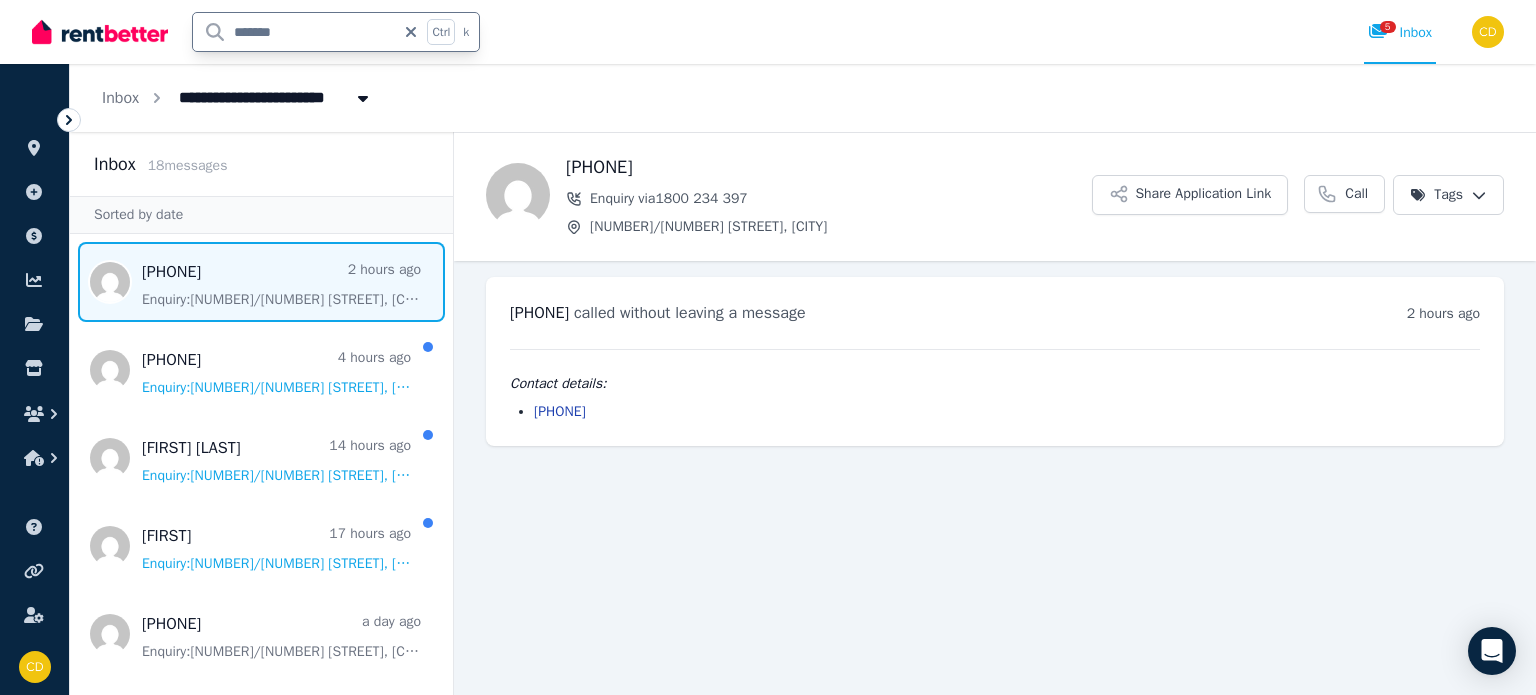 click on "******" at bounding box center (294, 32) 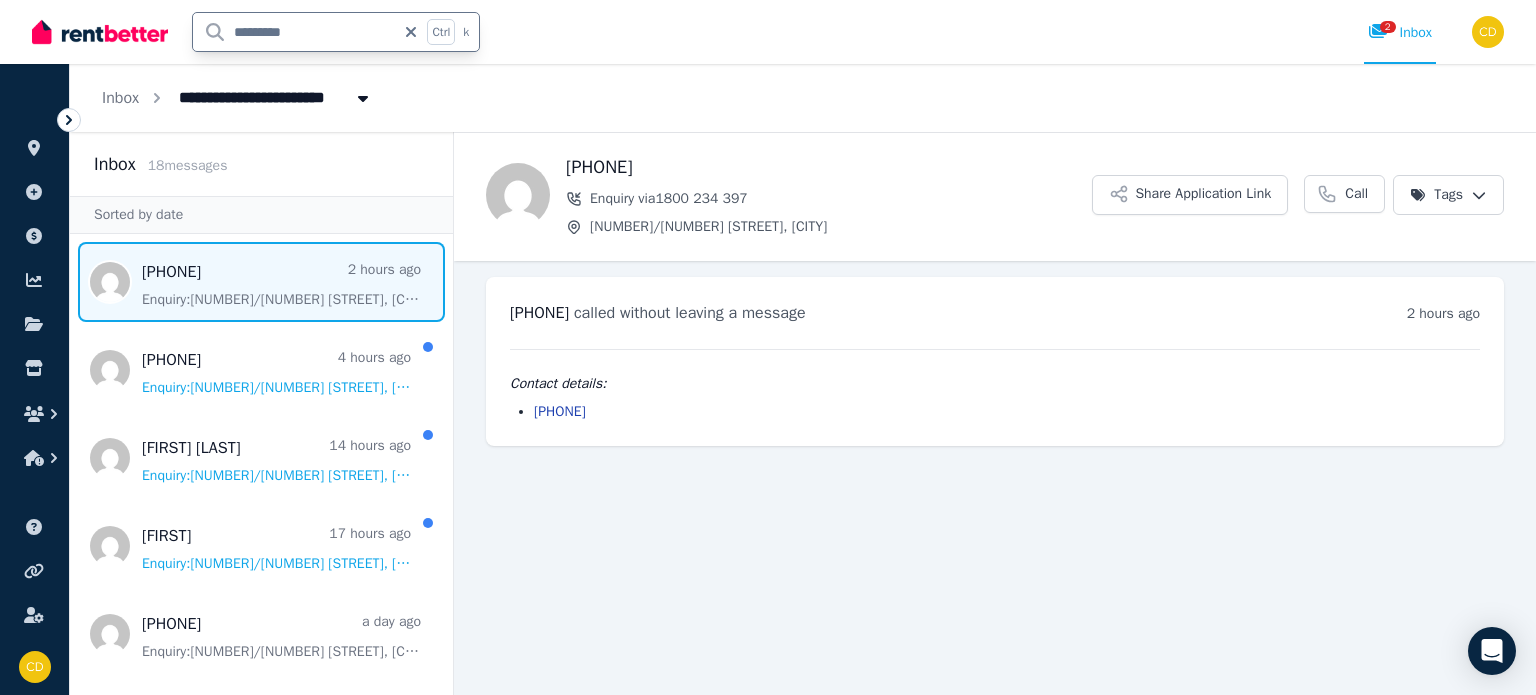 type on "*********" 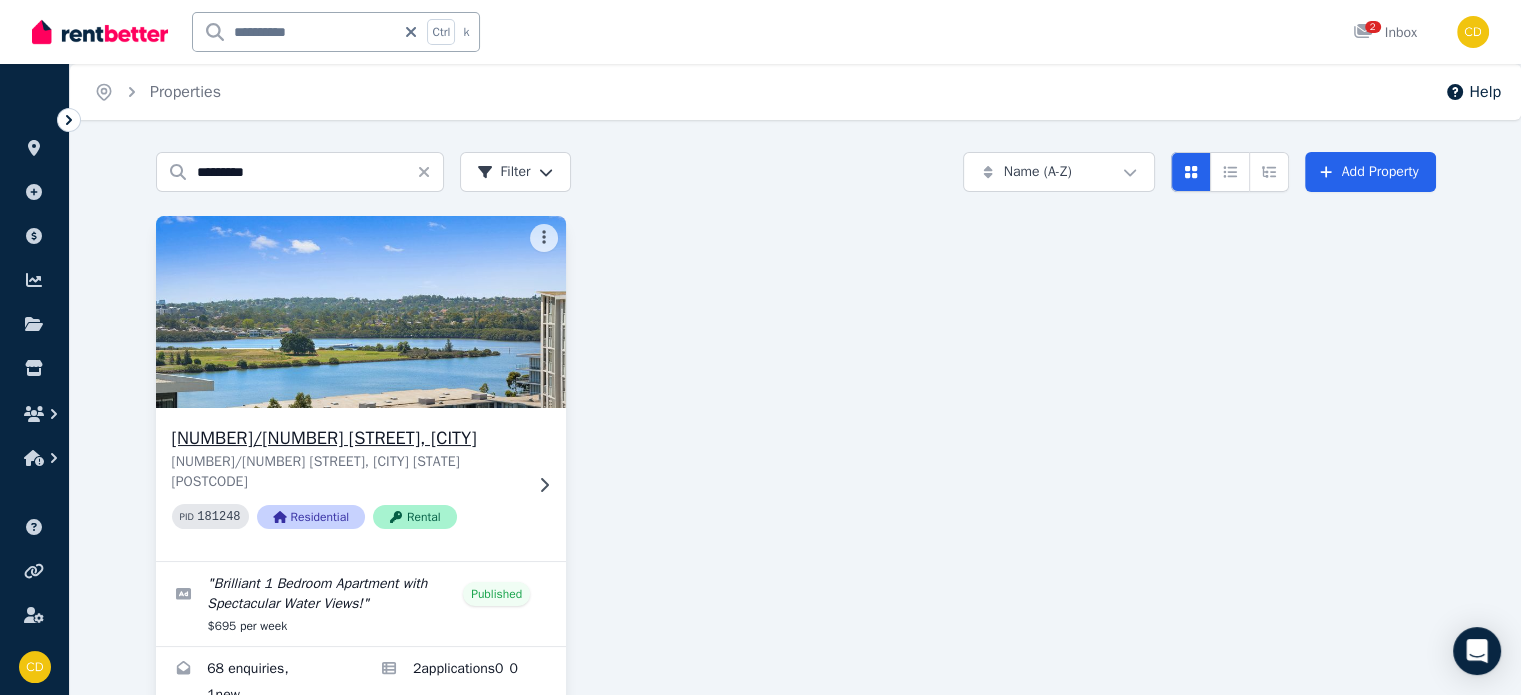 click on "[NUMBER]/[NUMBER] [STREET_NAME], [CITY] [STATE]" at bounding box center [347, 472] 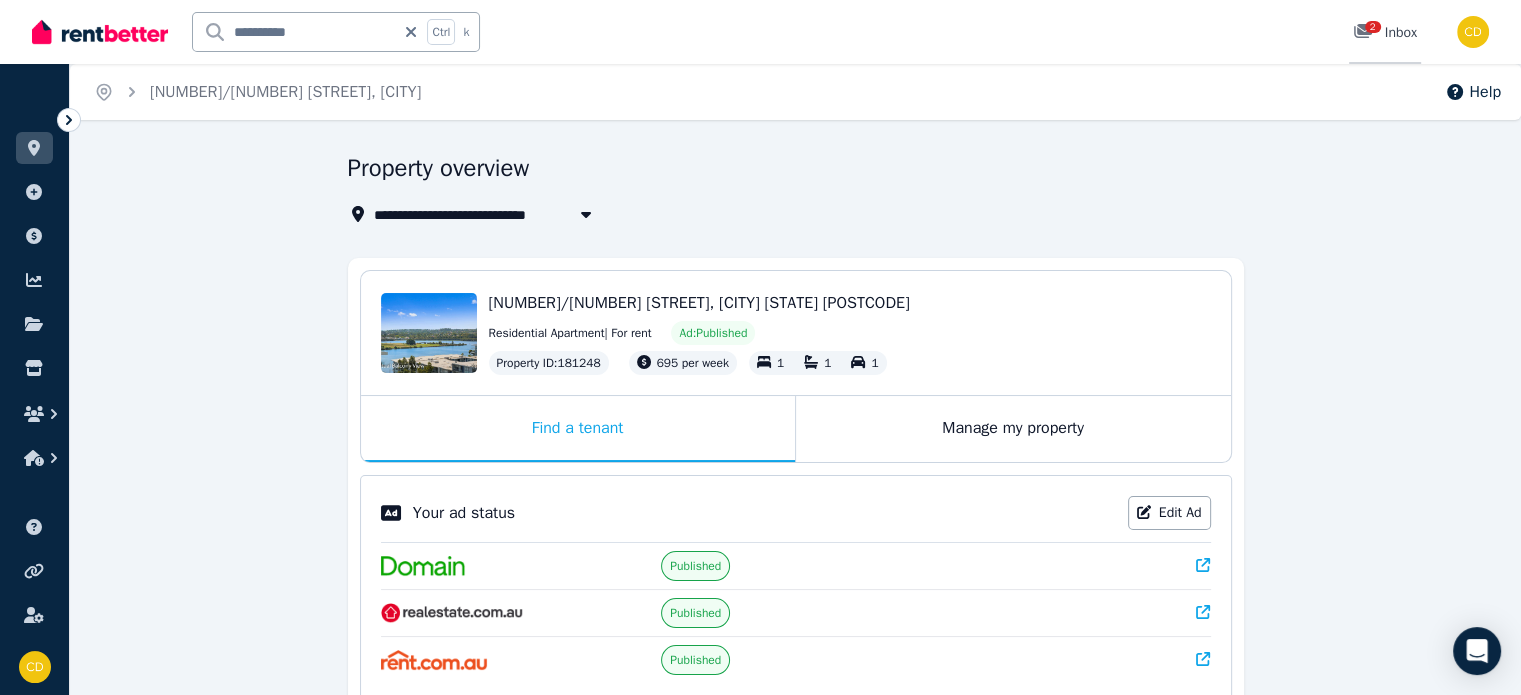 click on "2 Inbox" at bounding box center (1385, 33) 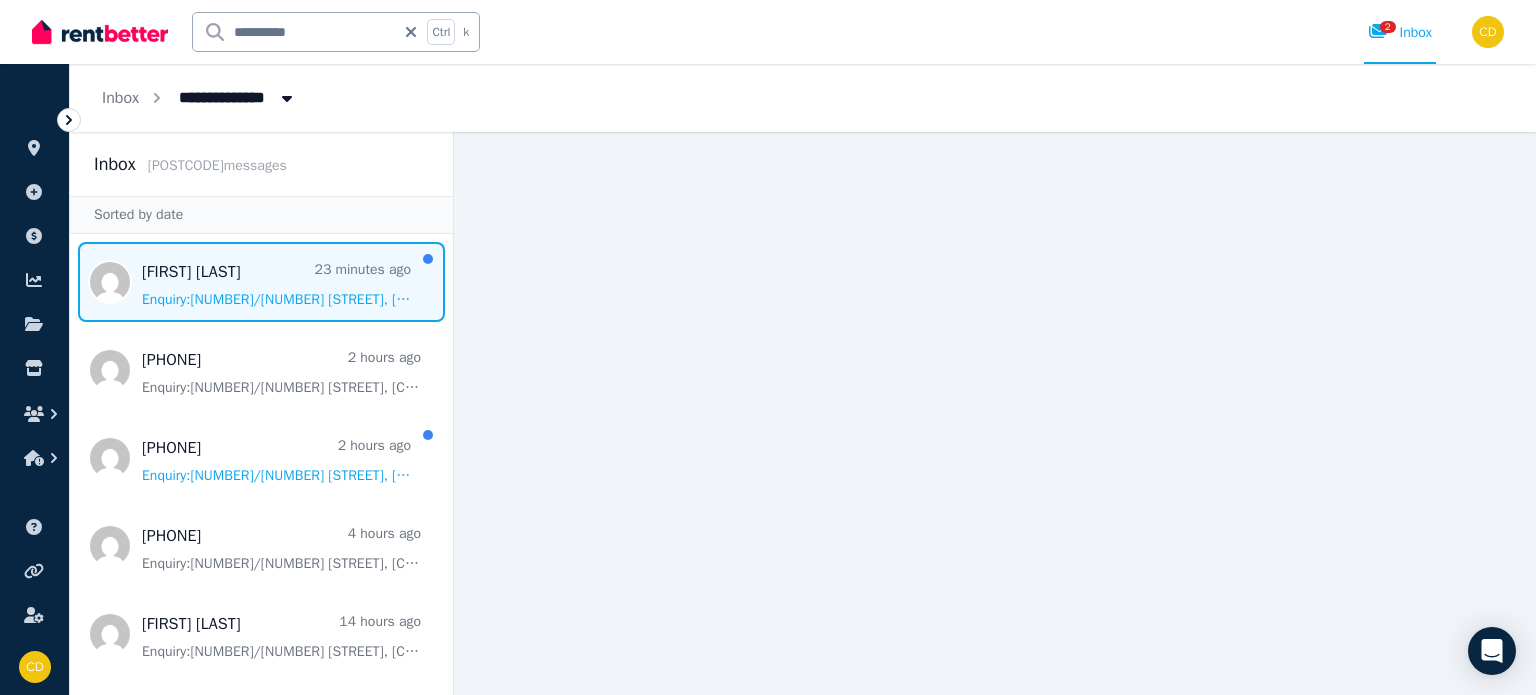 click at bounding box center [261, 282] 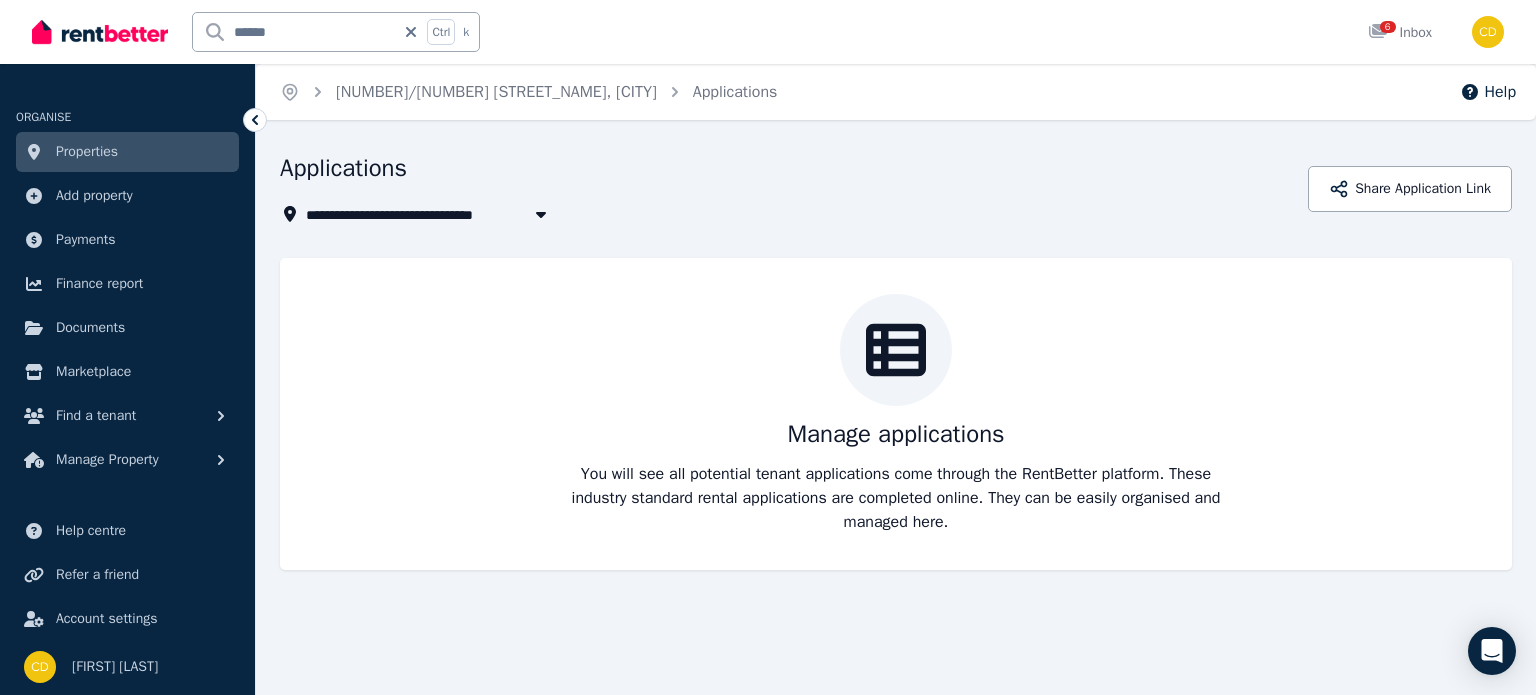 scroll, scrollTop: 0, scrollLeft: 0, axis: both 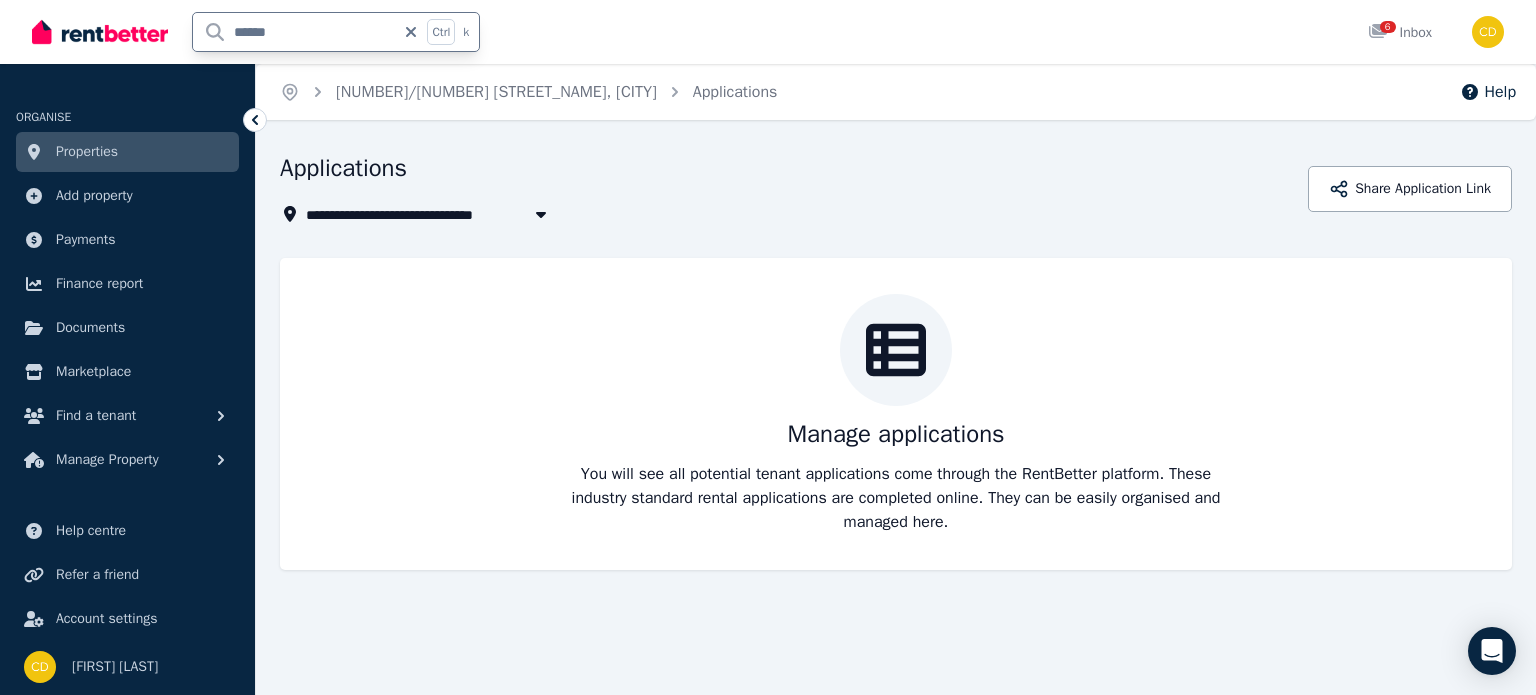 click on "******" at bounding box center [294, 32] 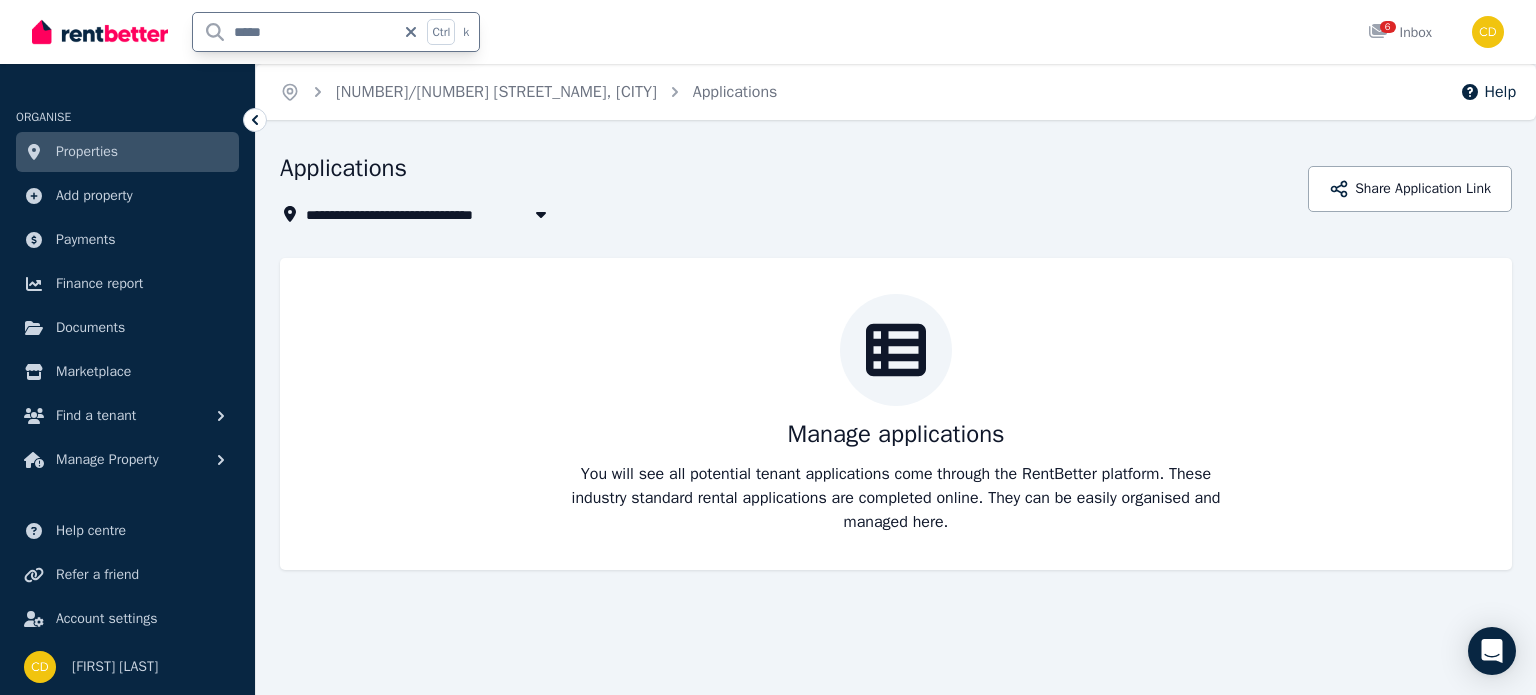 type on "******" 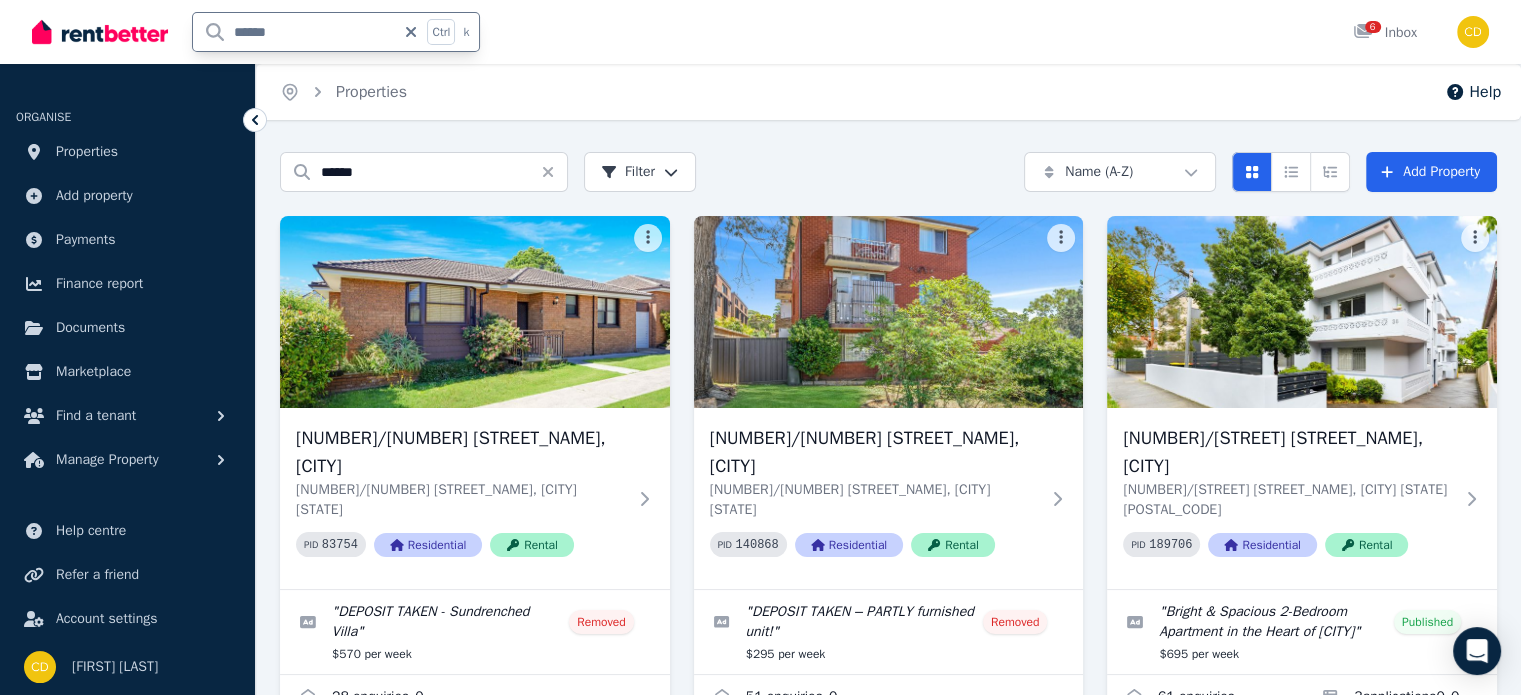 click on "******" at bounding box center [294, 32] 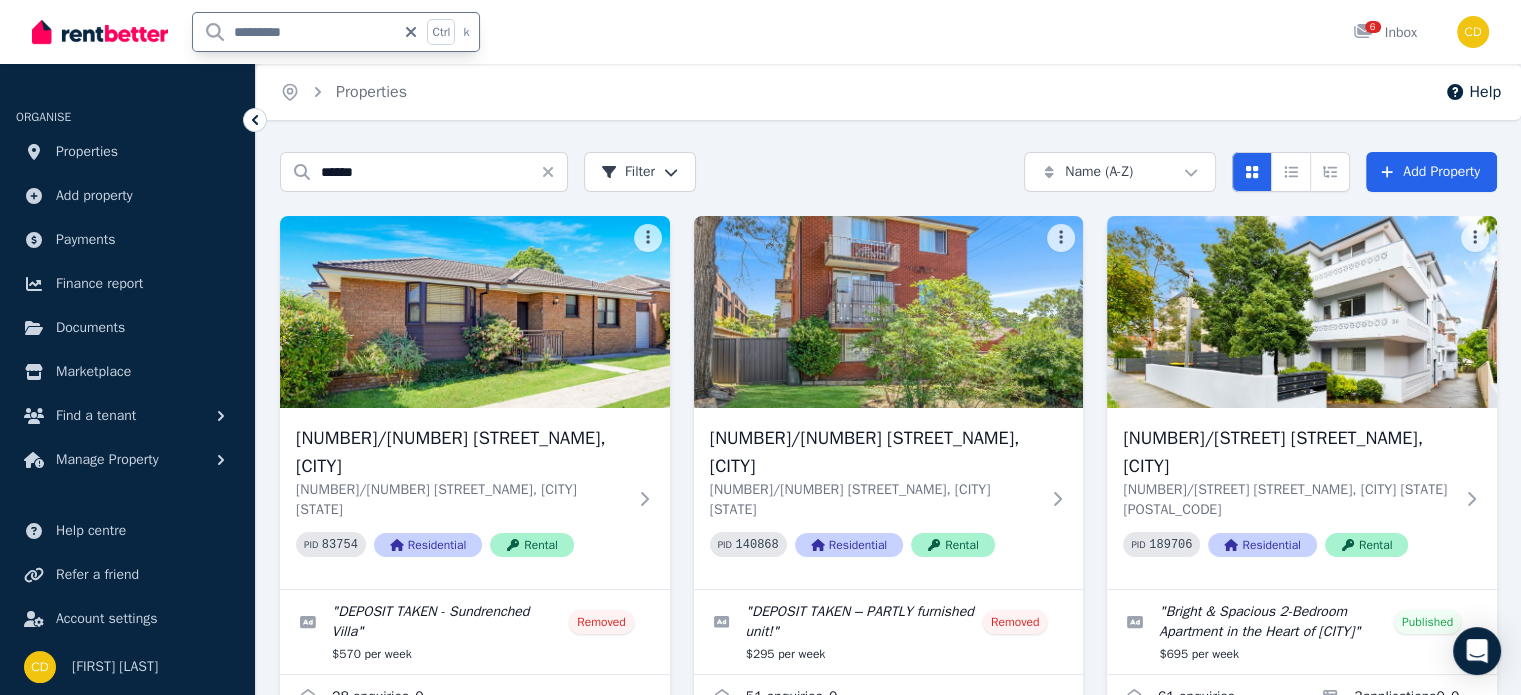 type on "*********" 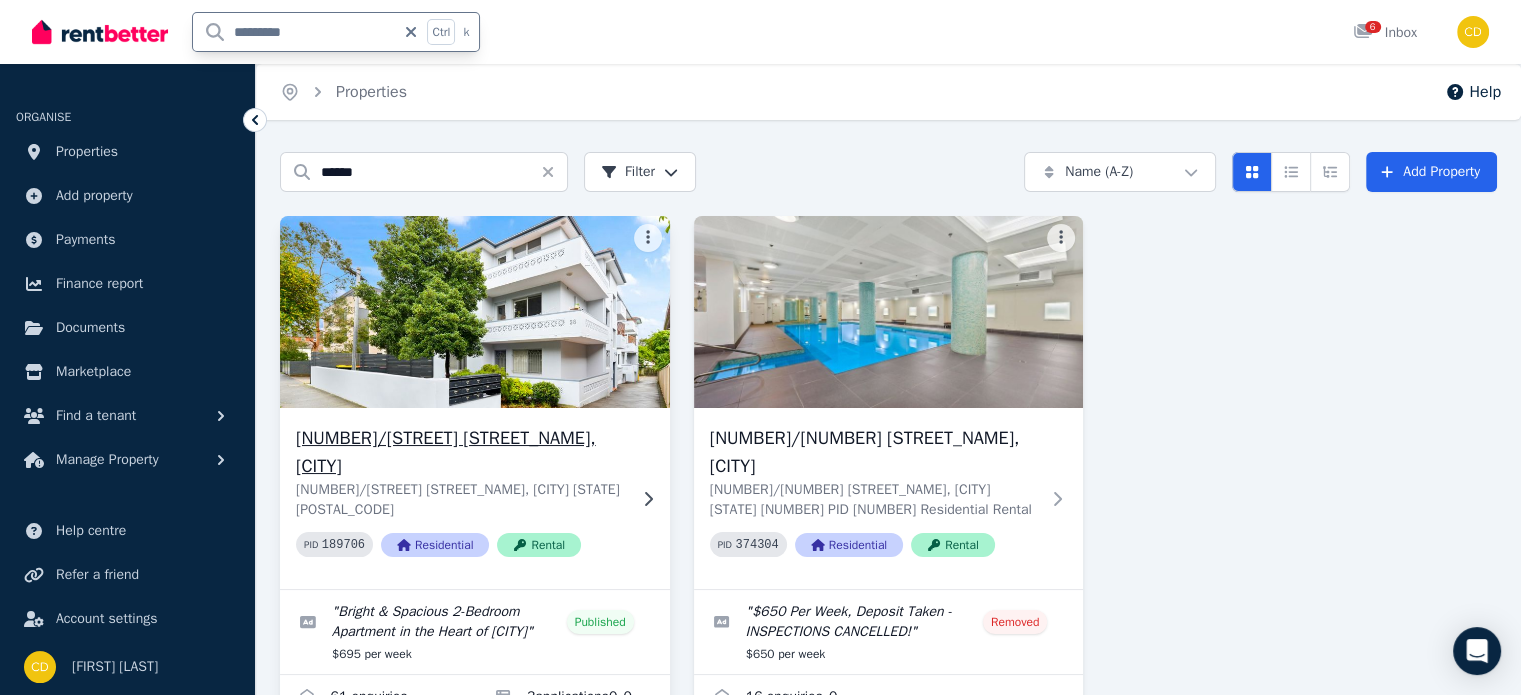 click on "[NUMBER]/[STREET] [STREET_NAME], [CITY]" at bounding box center (461, 452) 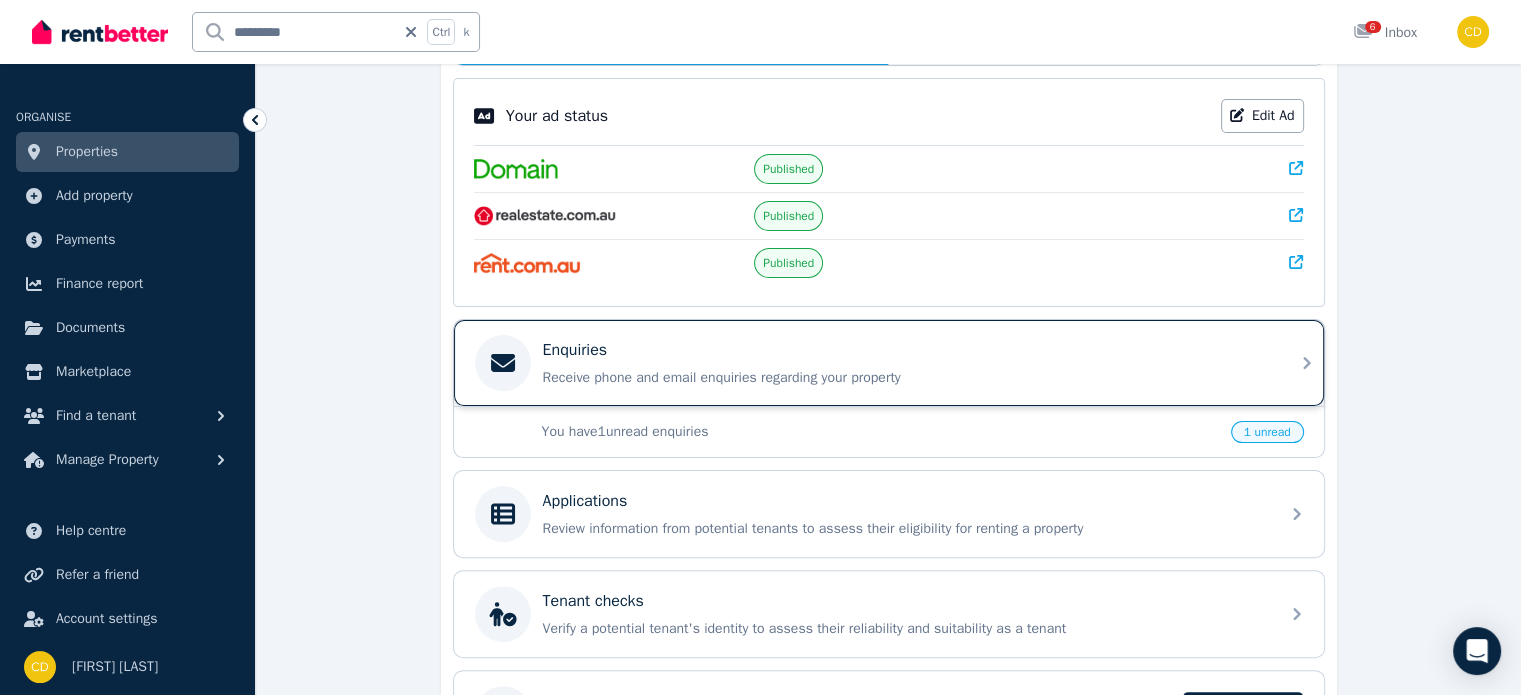 scroll, scrollTop: 400, scrollLeft: 0, axis: vertical 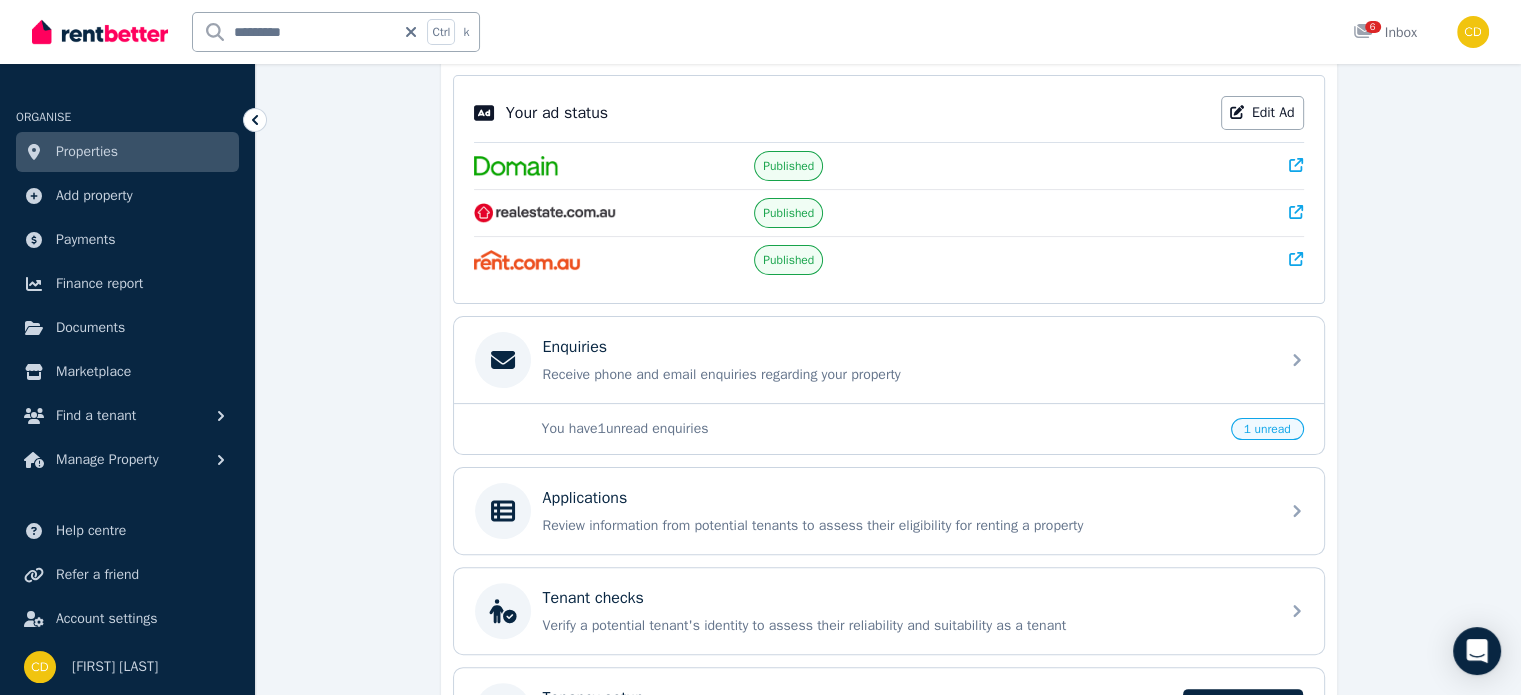 click 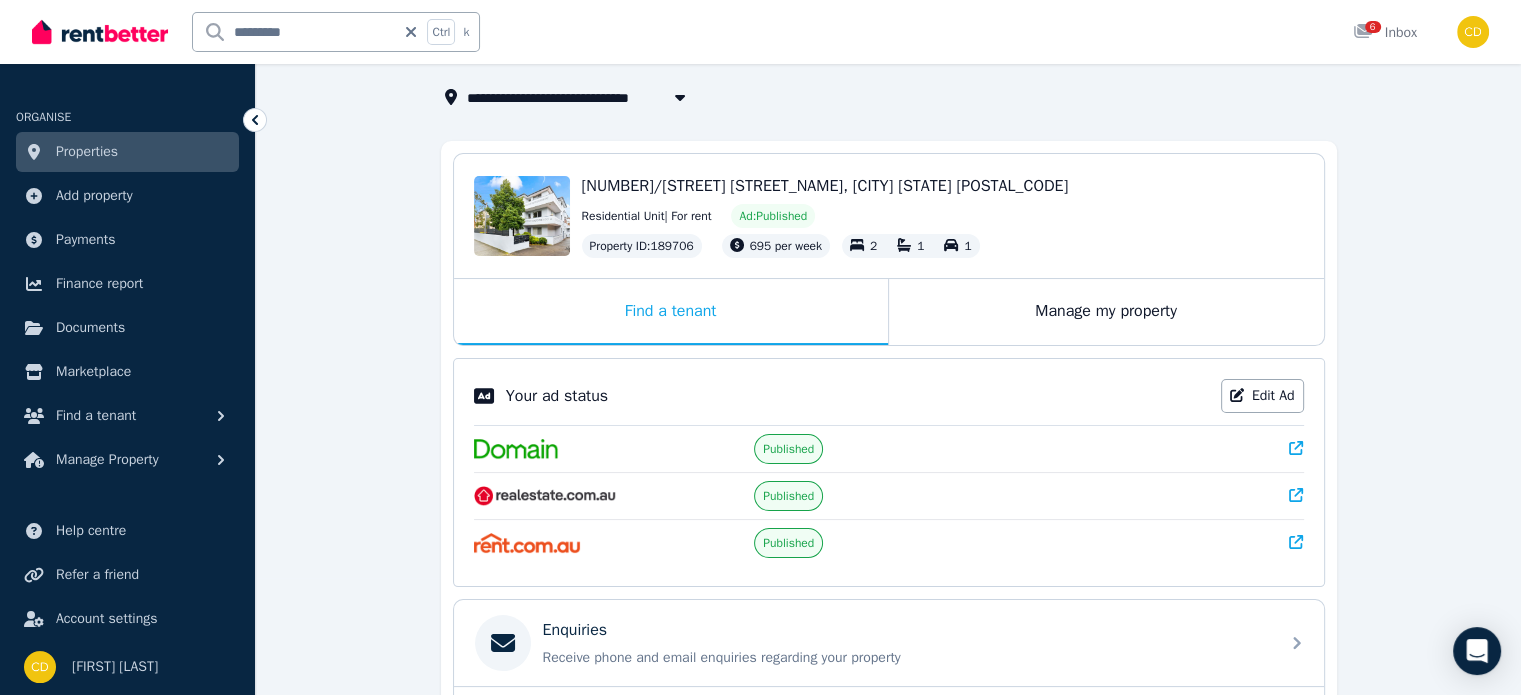 scroll, scrollTop: 100, scrollLeft: 0, axis: vertical 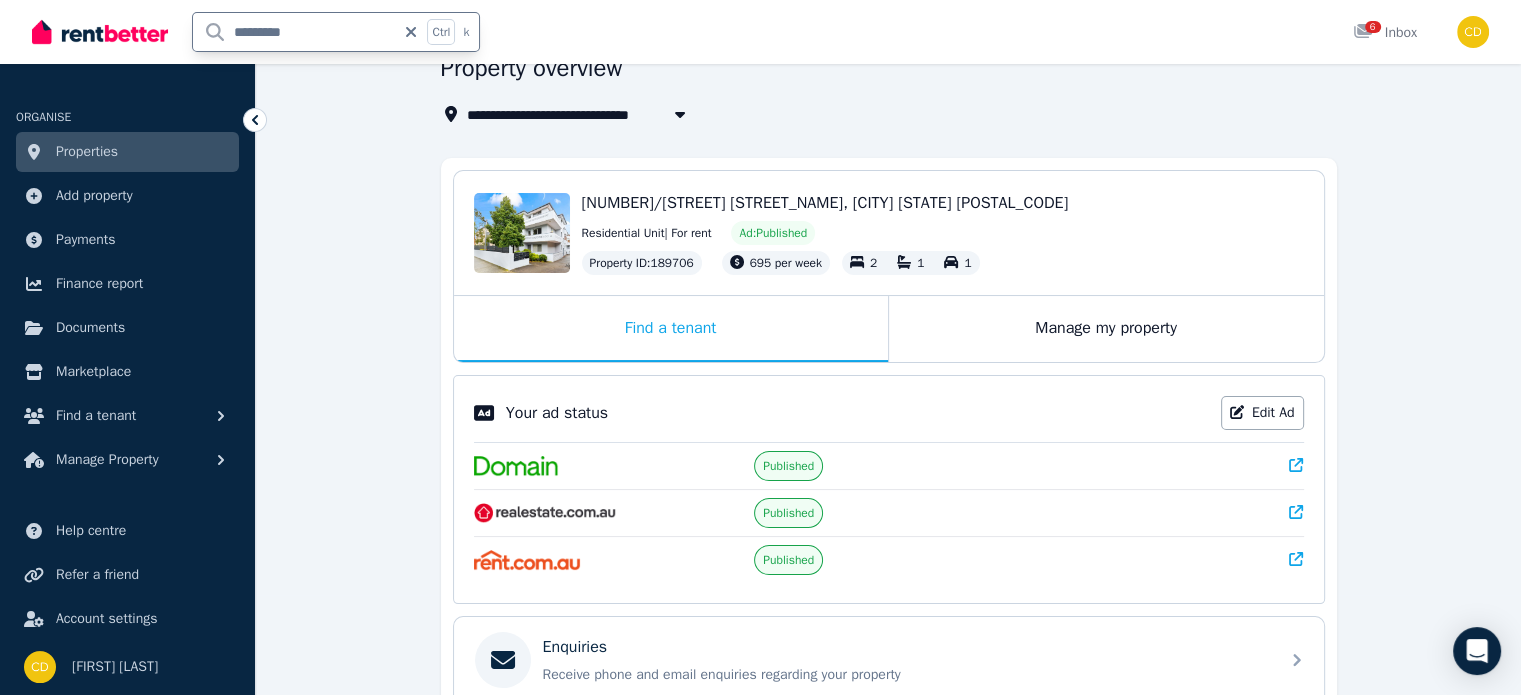 click on "*********" at bounding box center [294, 32] 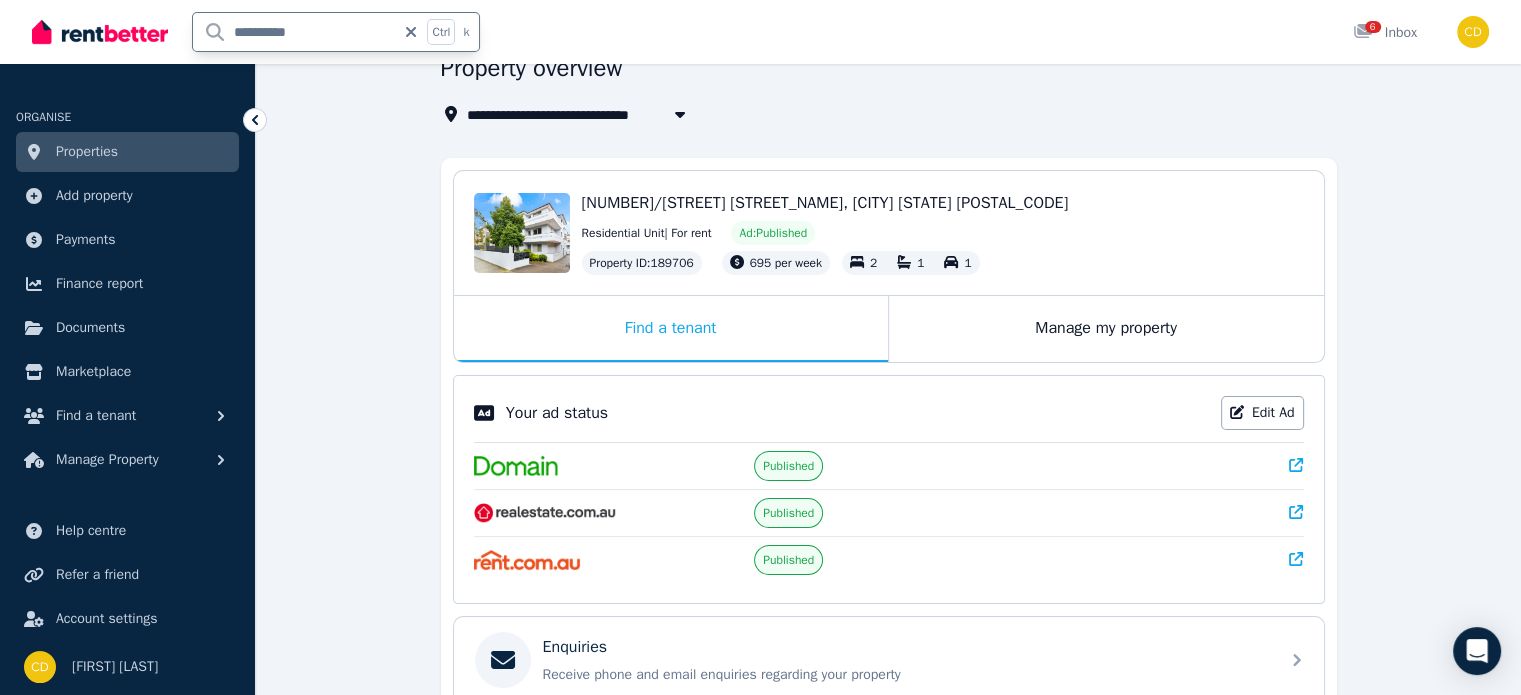 scroll, scrollTop: 0, scrollLeft: 0, axis: both 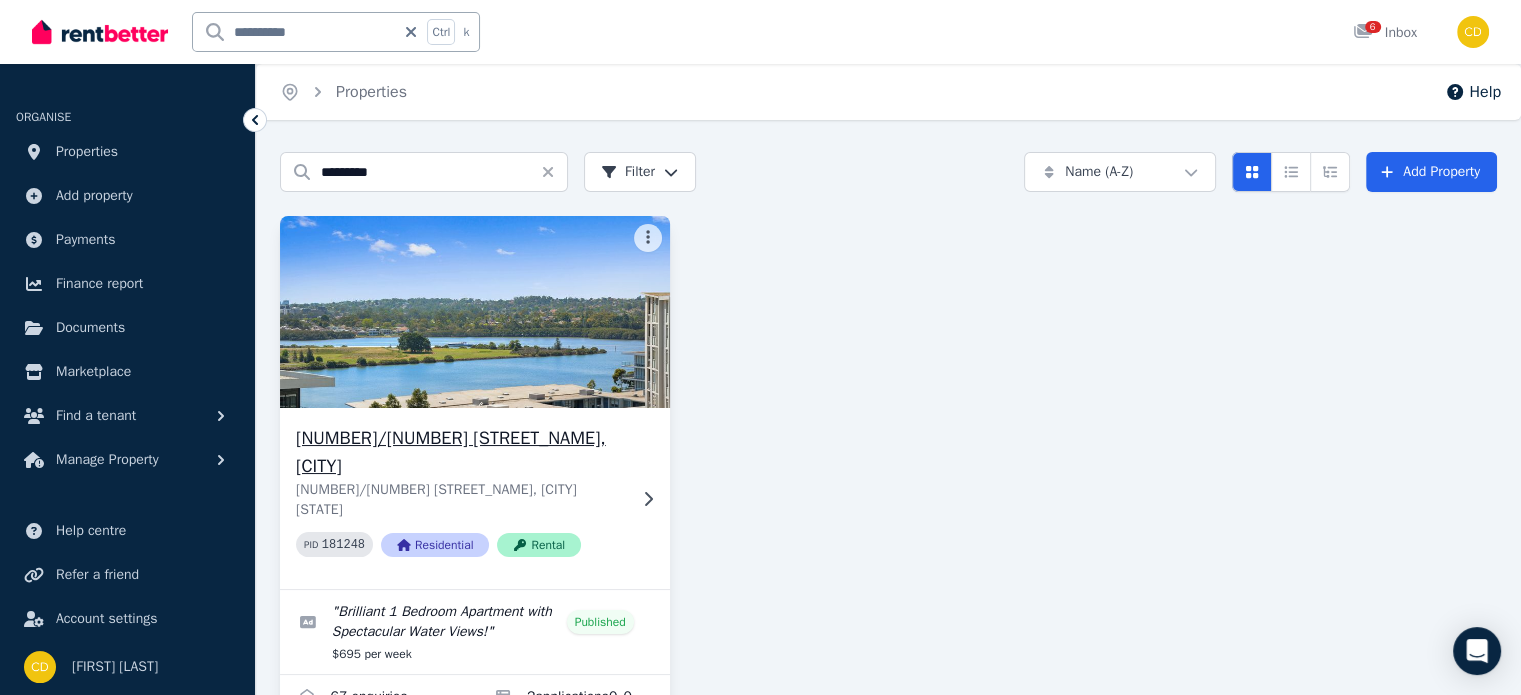 click on "[NUMBER]/[NUMBER] [STREET_NAME], [CITY] [STATE] [NUMBER]/[NUMBER] [STREET_NAME], [CITY] [STATE] [POSTAL_CODE] PID   [NUMBER] Residential Rental" at bounding box center (475, 498) 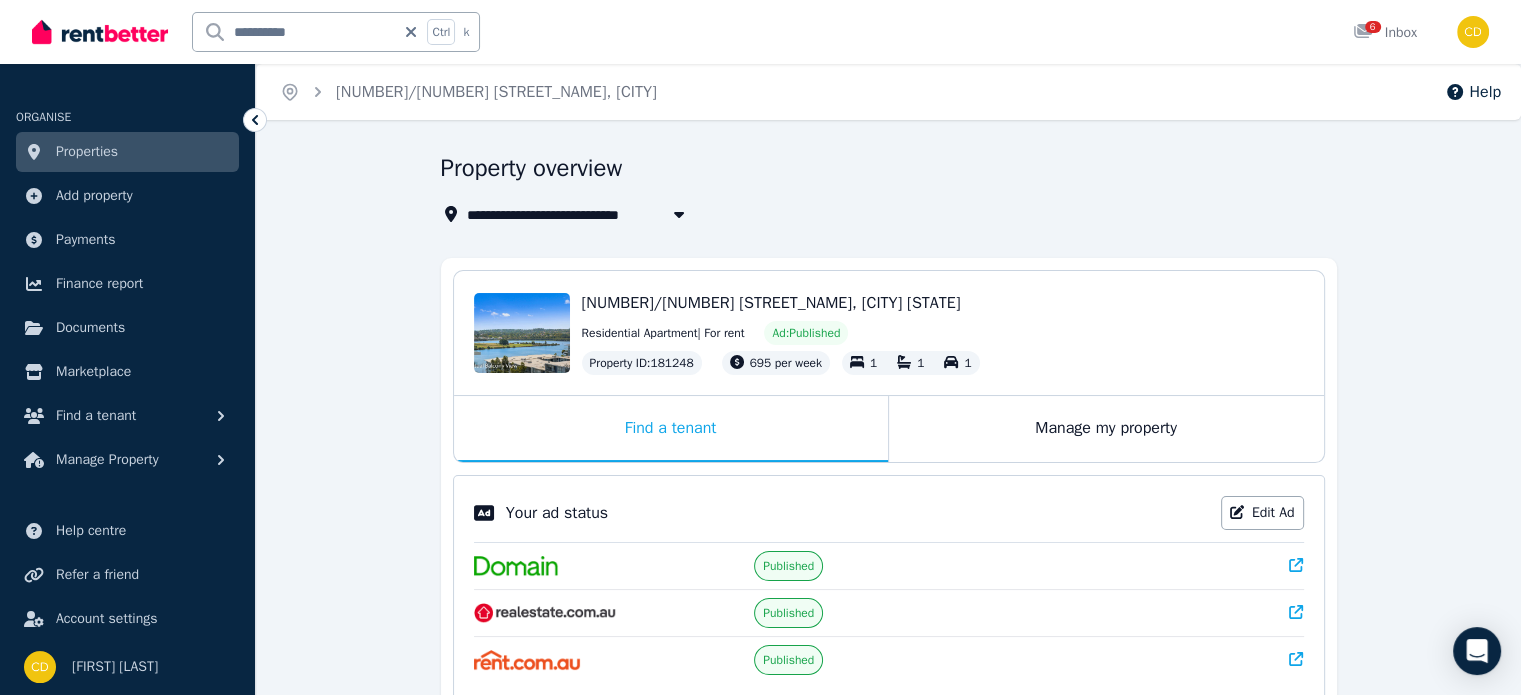 click at bounding box center [1296, 566] 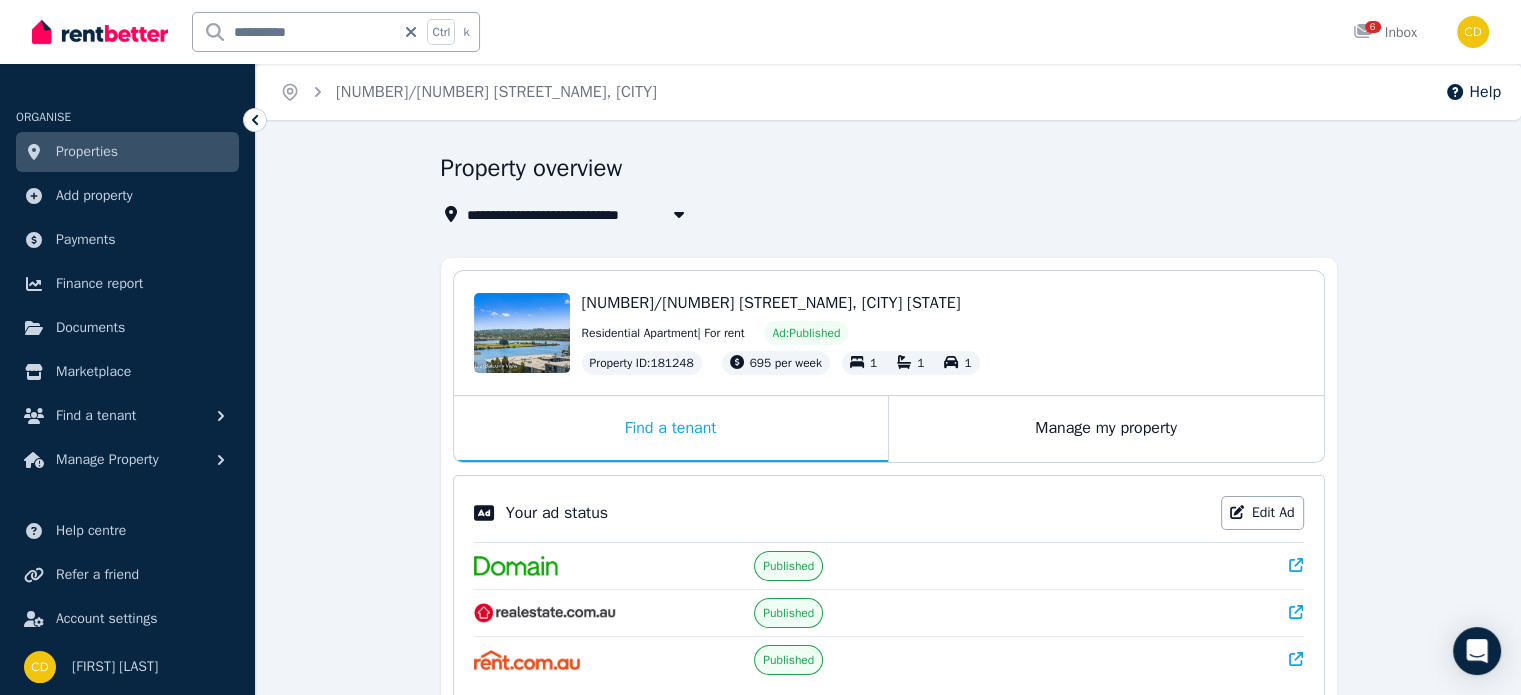 click on "*********" at bounding box center [294, 32] 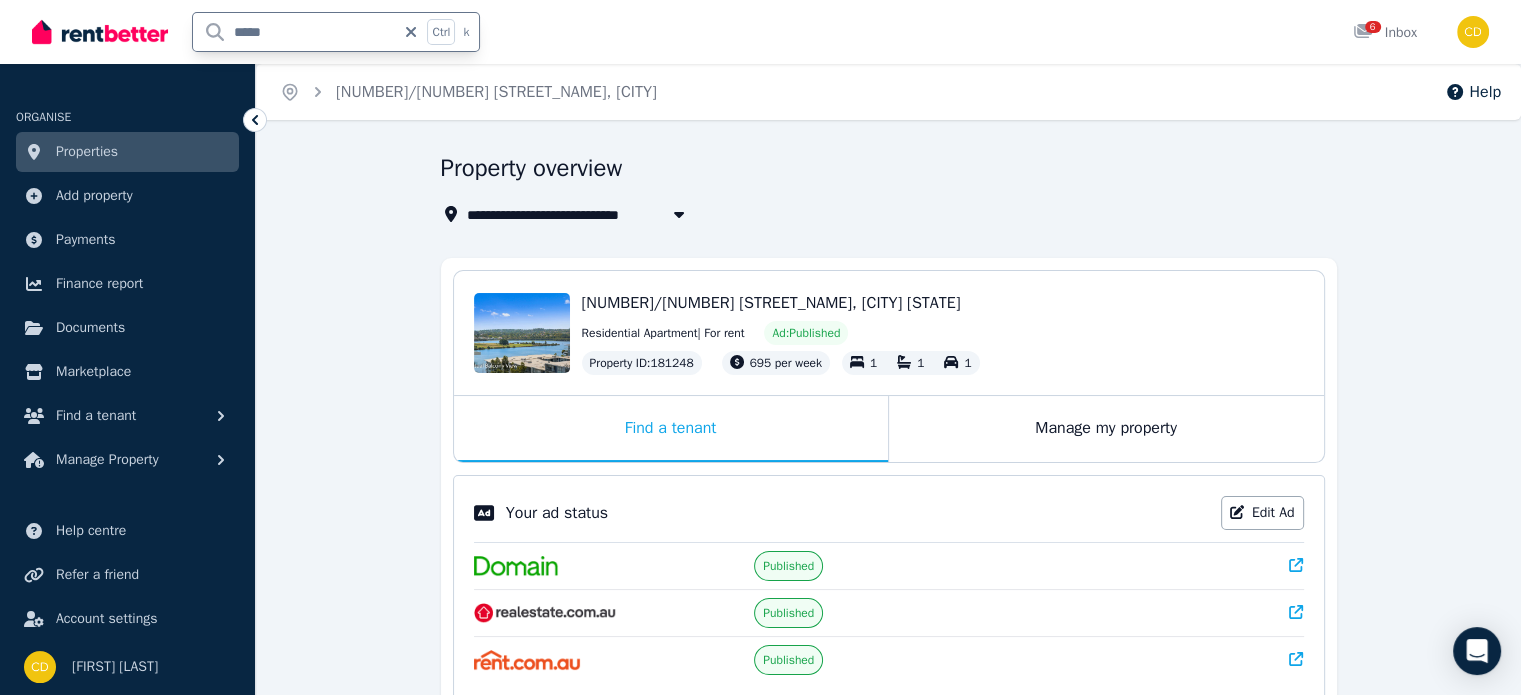 type on "******" 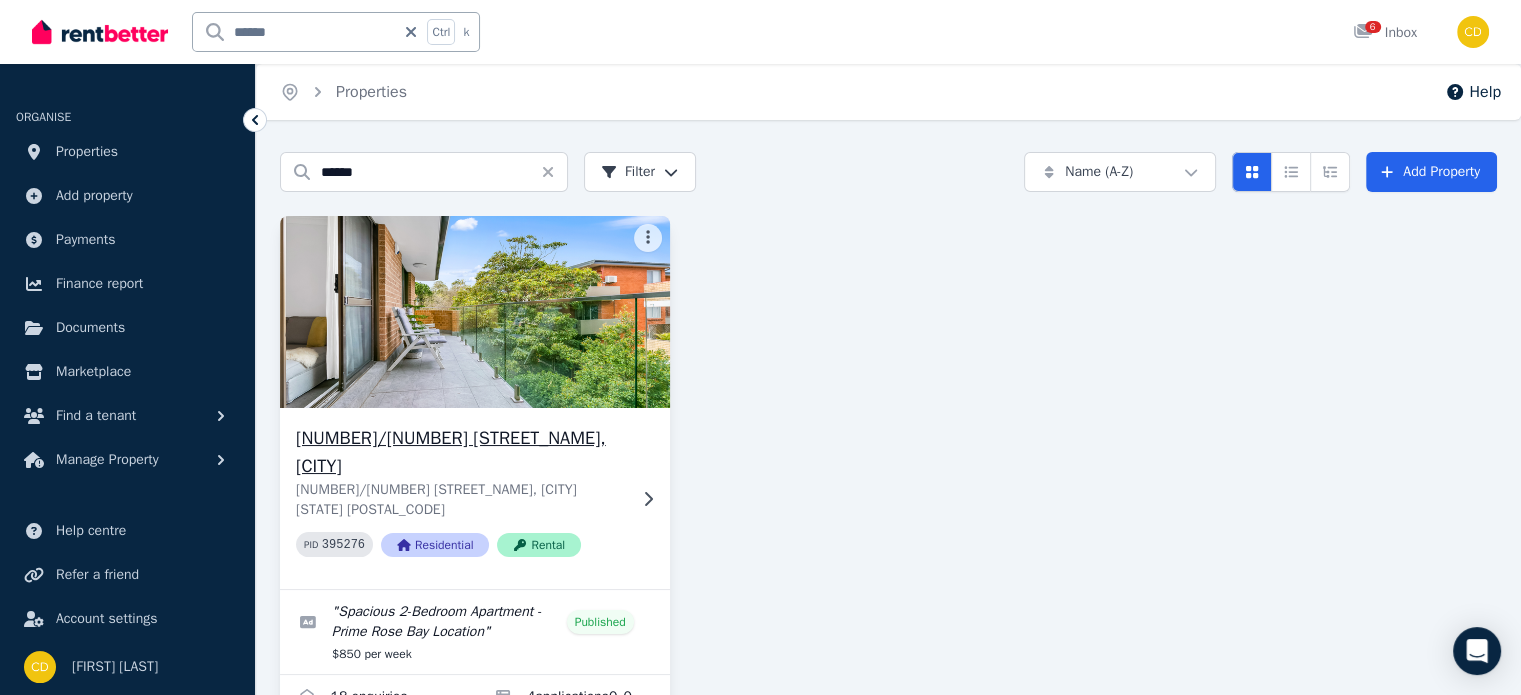 click at bounding box center (474, 312) 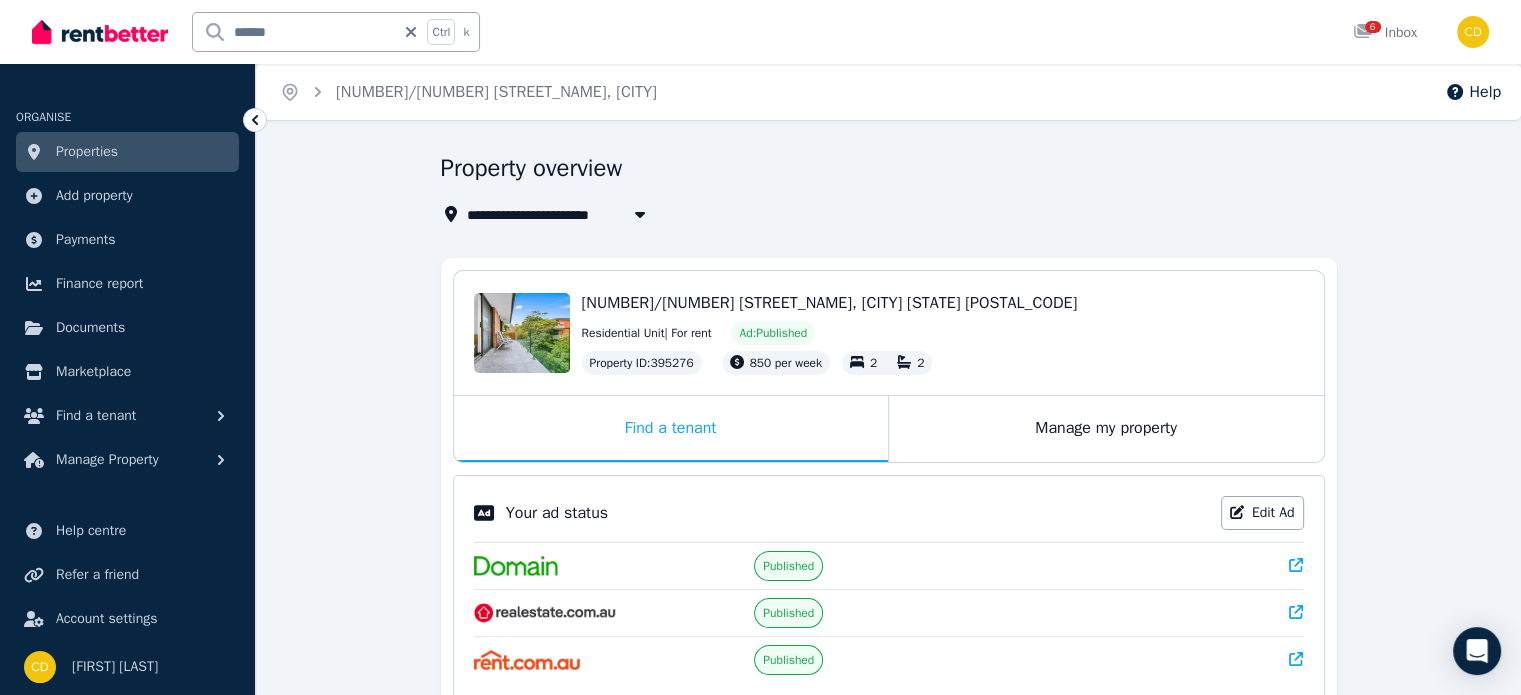 click 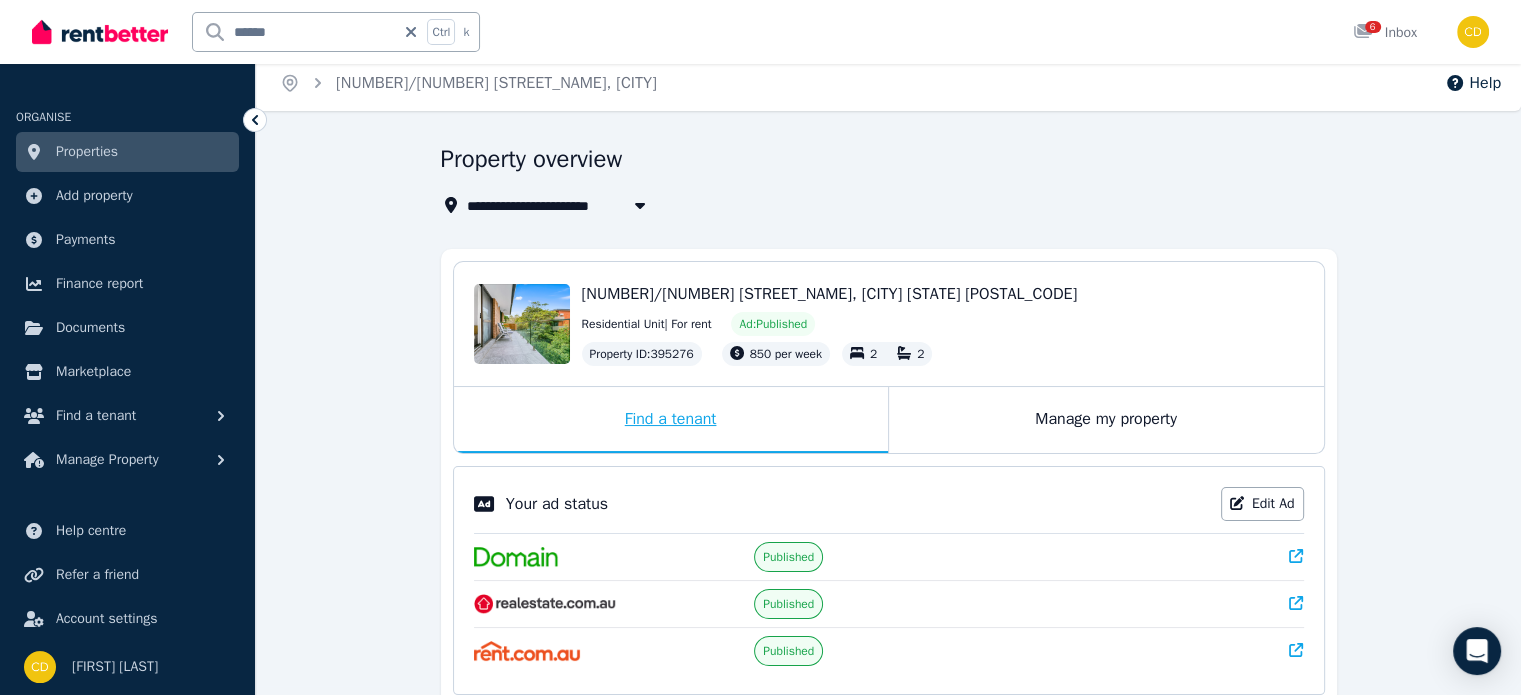 scroll, scrollTop: 500, scrollLeft: 0, axis: vertical 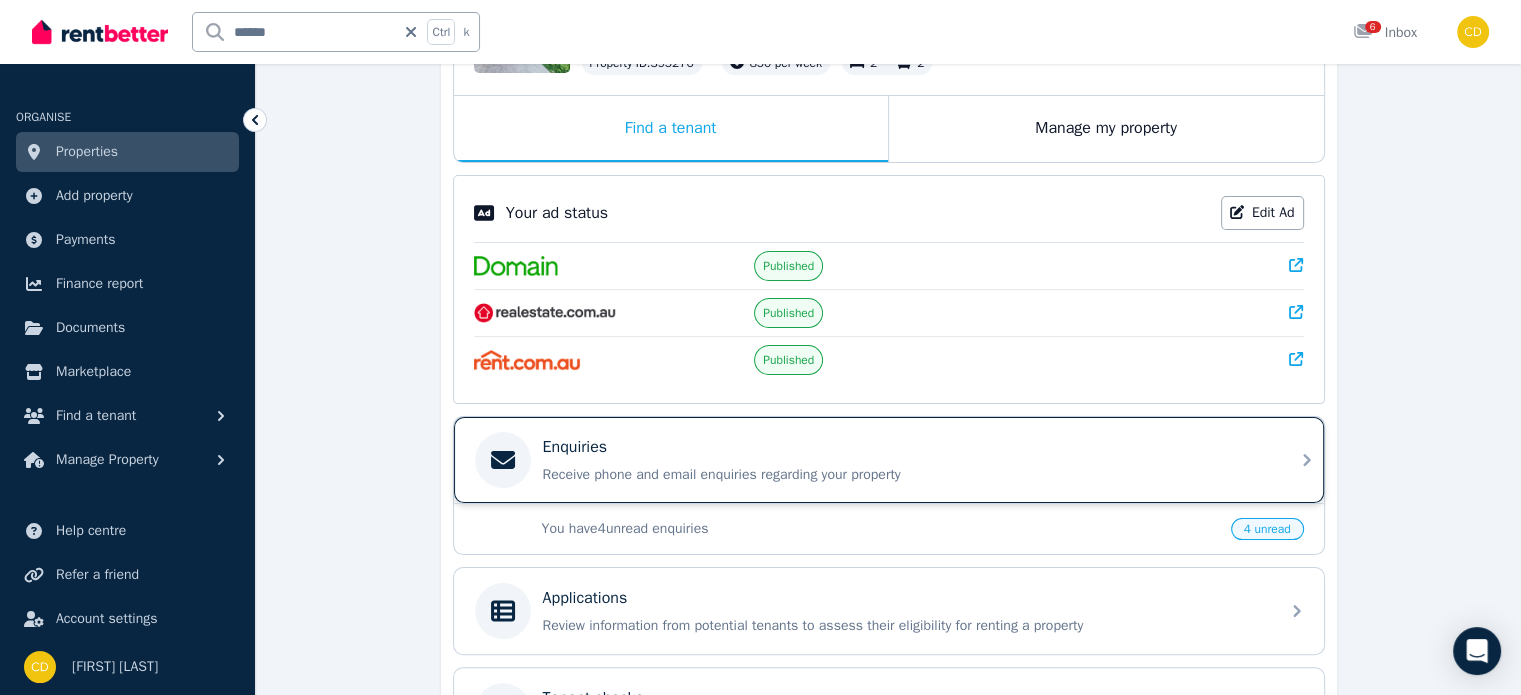 click on "Enquiries" at bounding box center (575, 447) 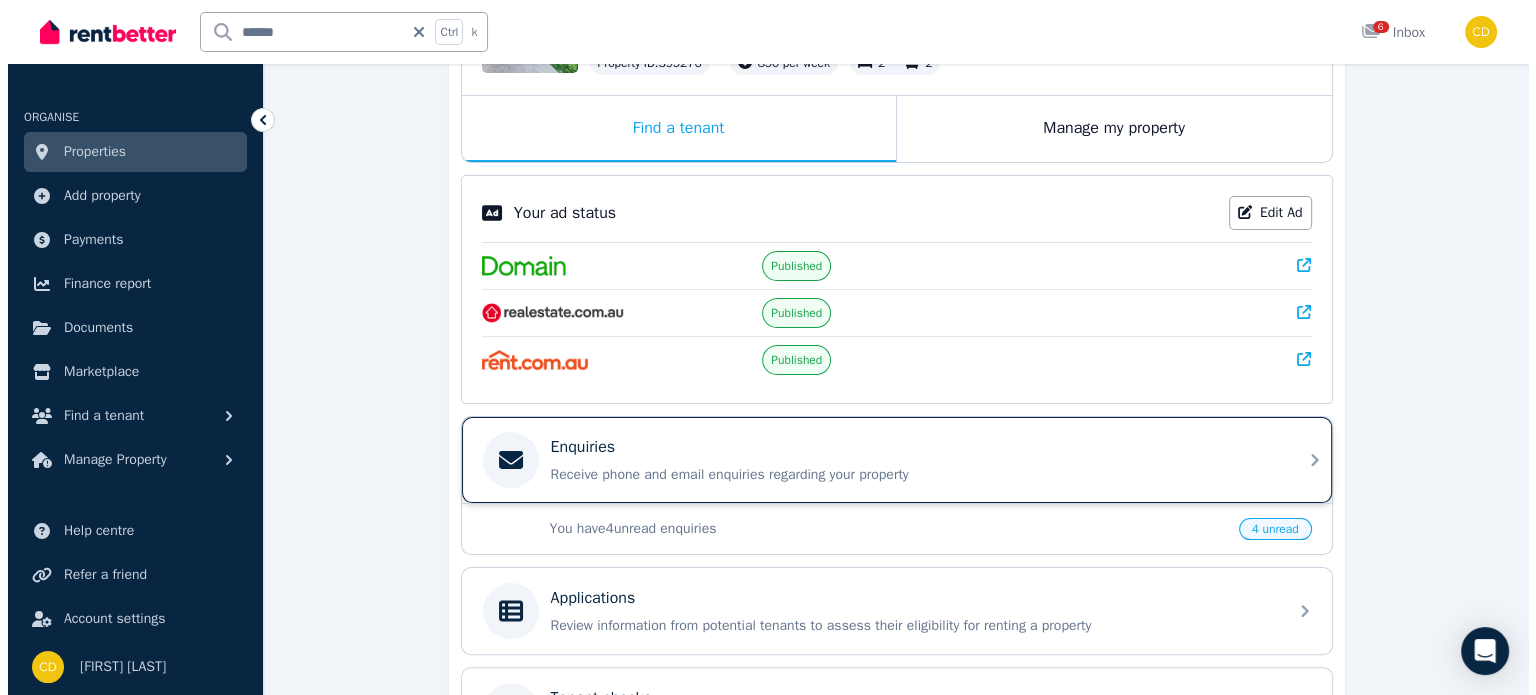 scroll, scrollTop: 0, scrollLeft: 0, axis: both 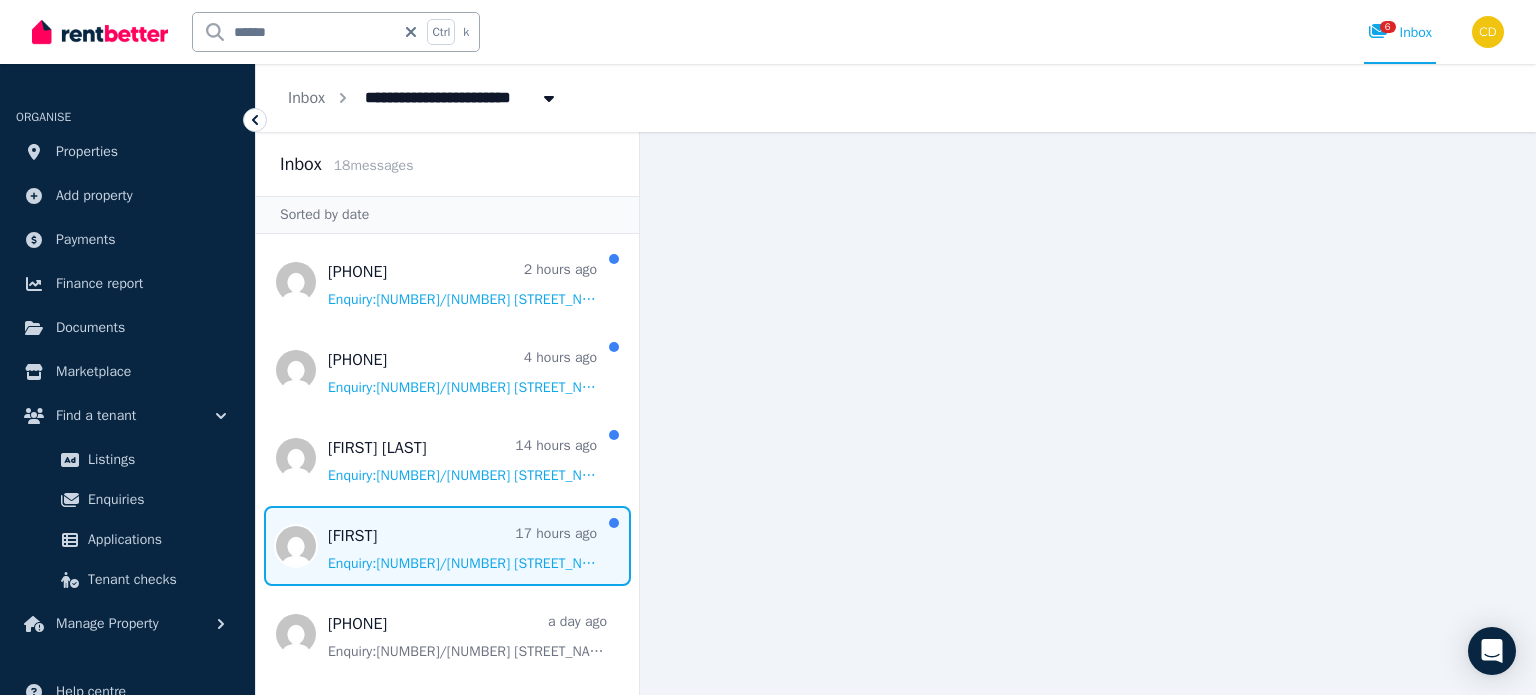click at bounding box center [447, 546] 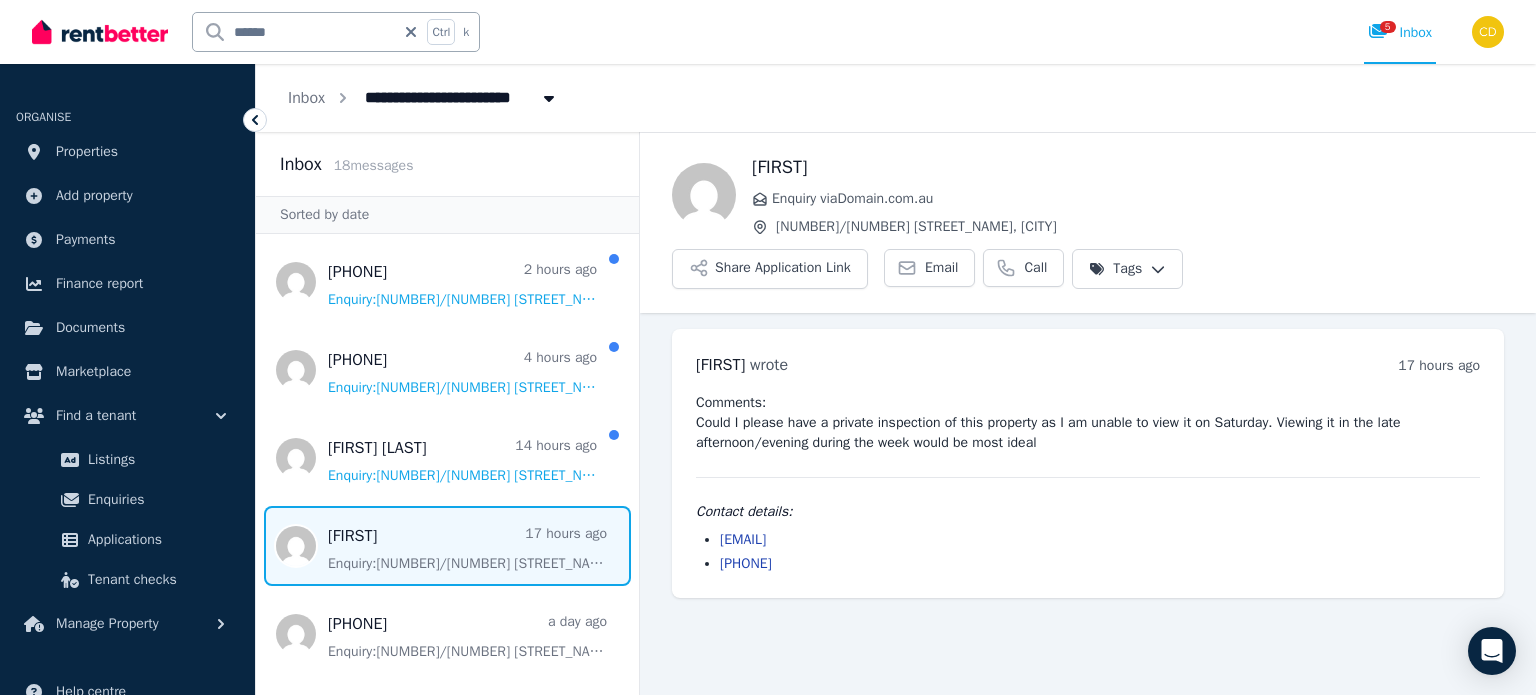 drag, startPoint x: 899, startPoint y: 484, endPoint x: 707, endPoint y: 479, distance: 192.0651 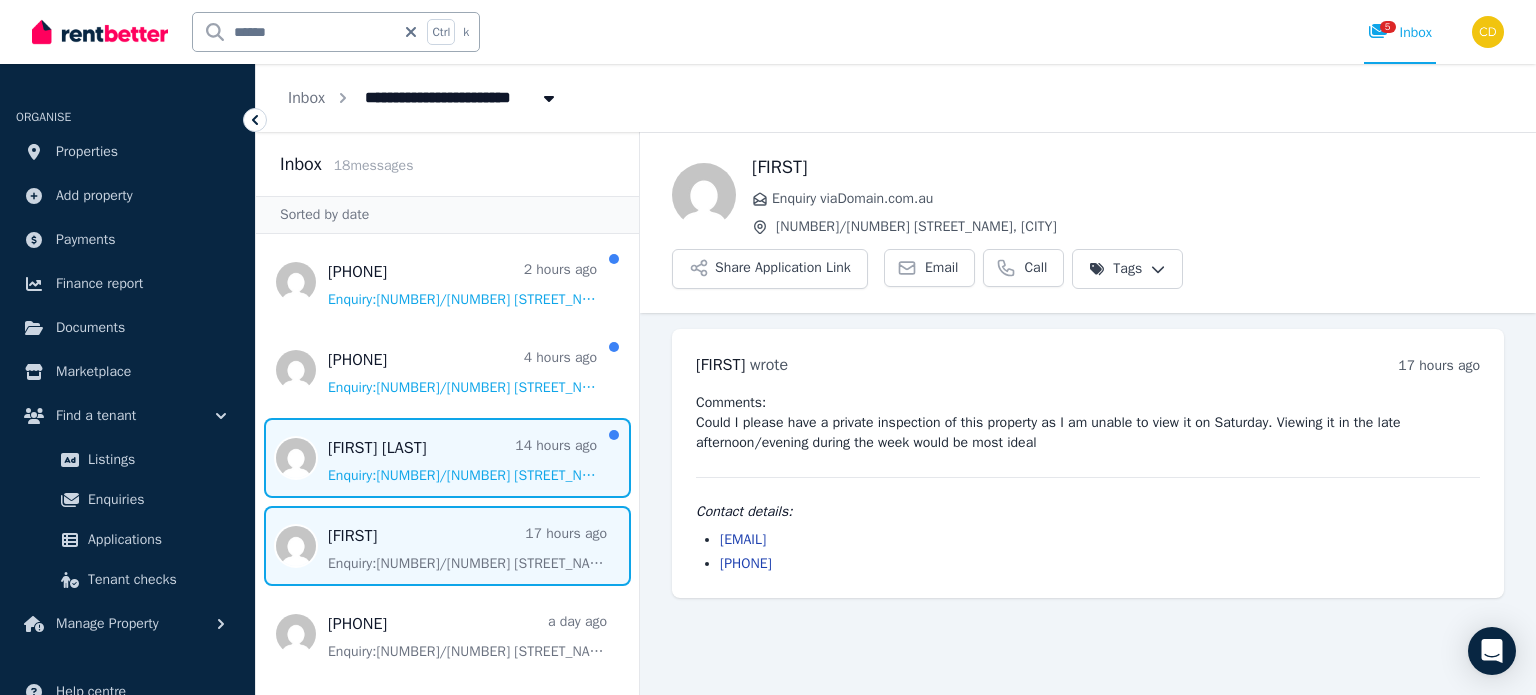 click at bounding box center [447, 458] 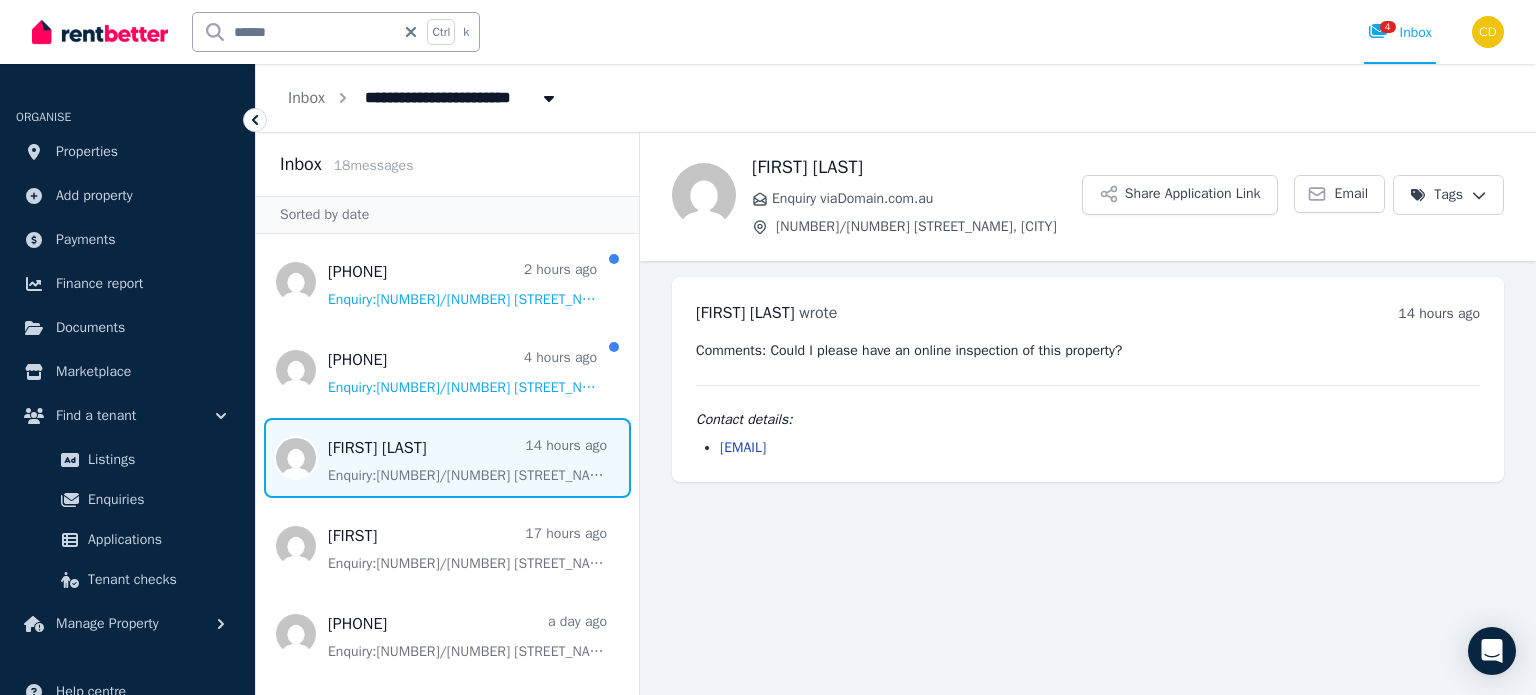 drag, startPoint x: 879, startPoint y: 454, endPoint x: 697, endPoint y: 463, distance: 182.2224 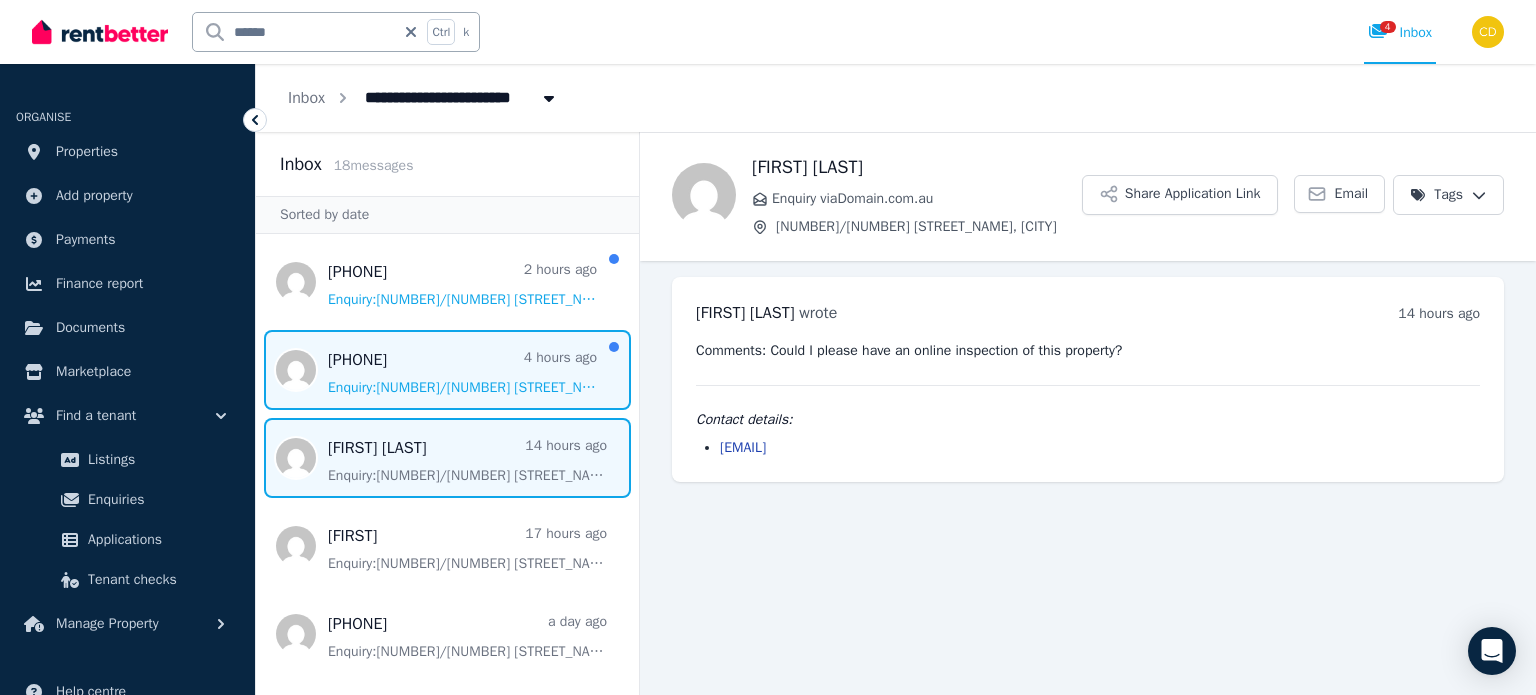 click at bounding box center (447, 370) 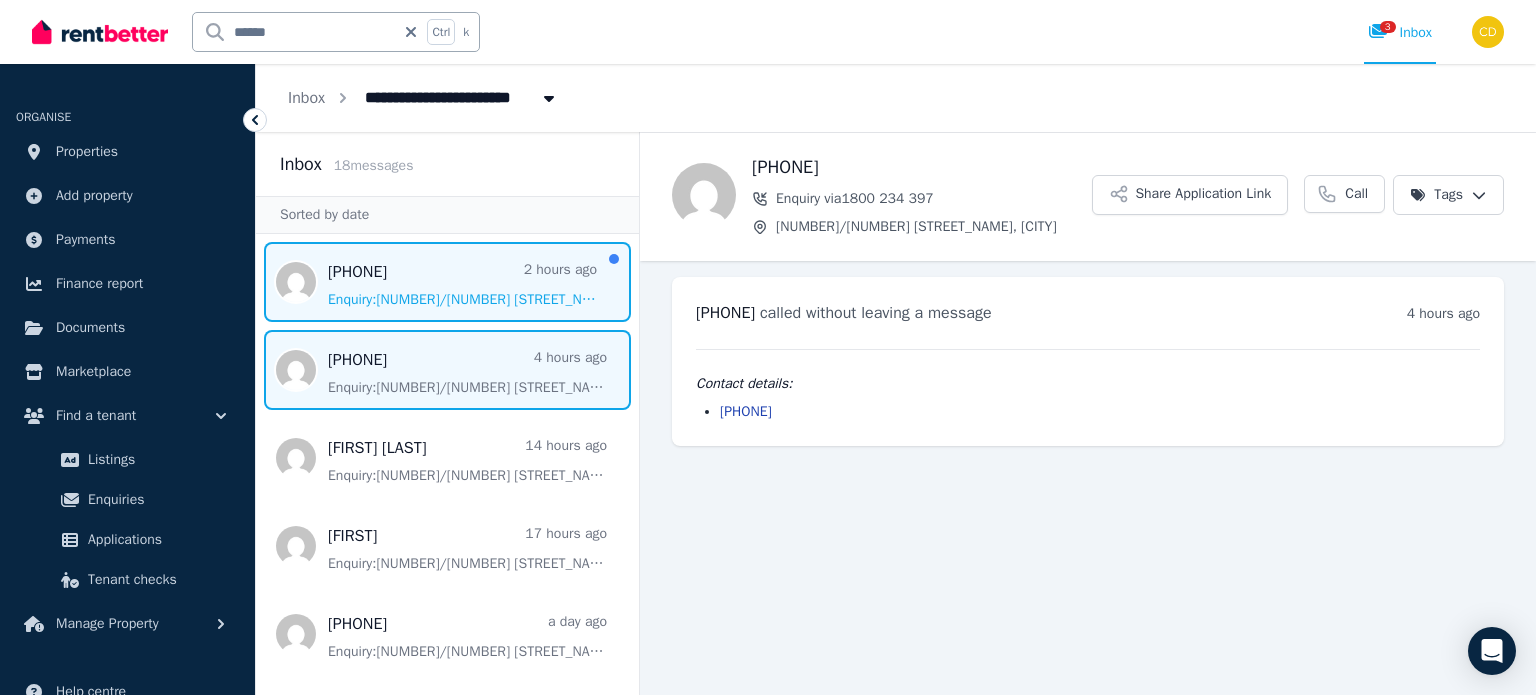 click at bounding box center (447, 282) 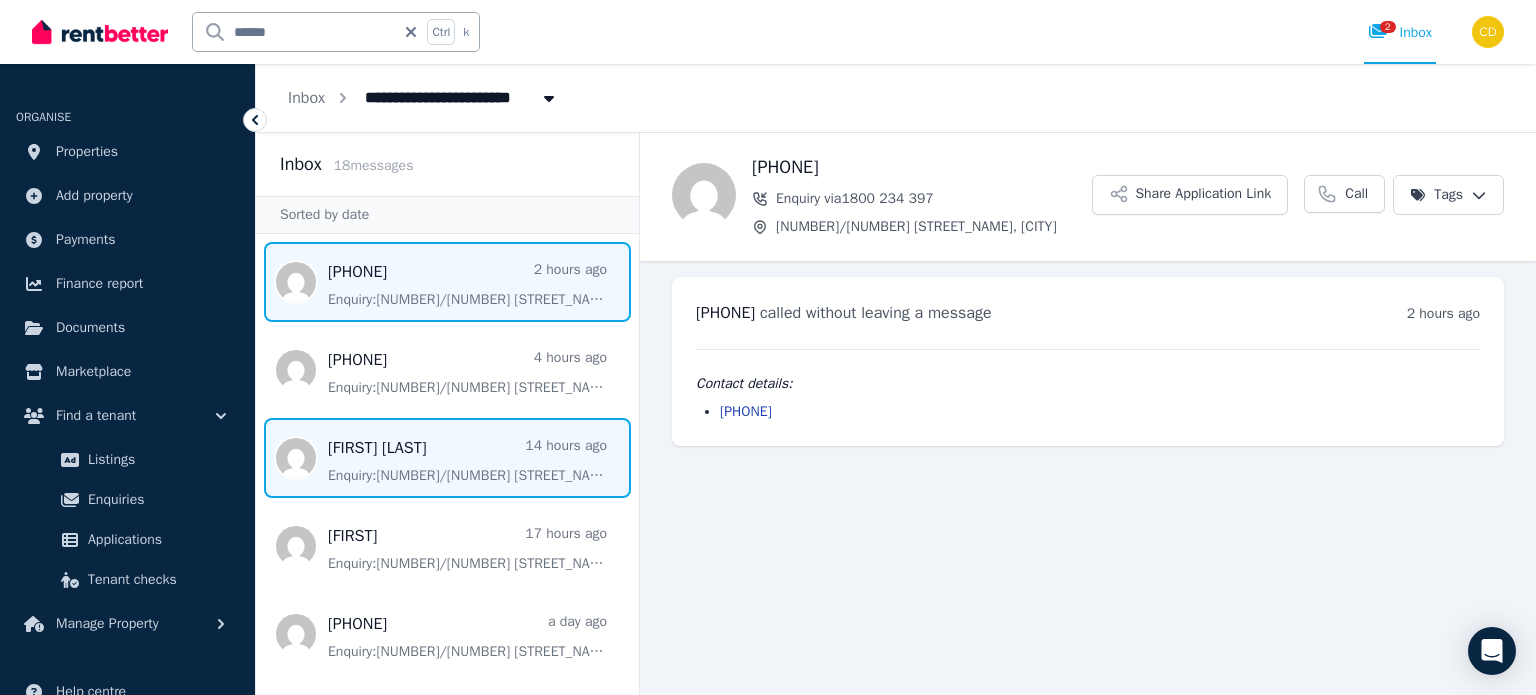 click at bounding box center [447, 458] 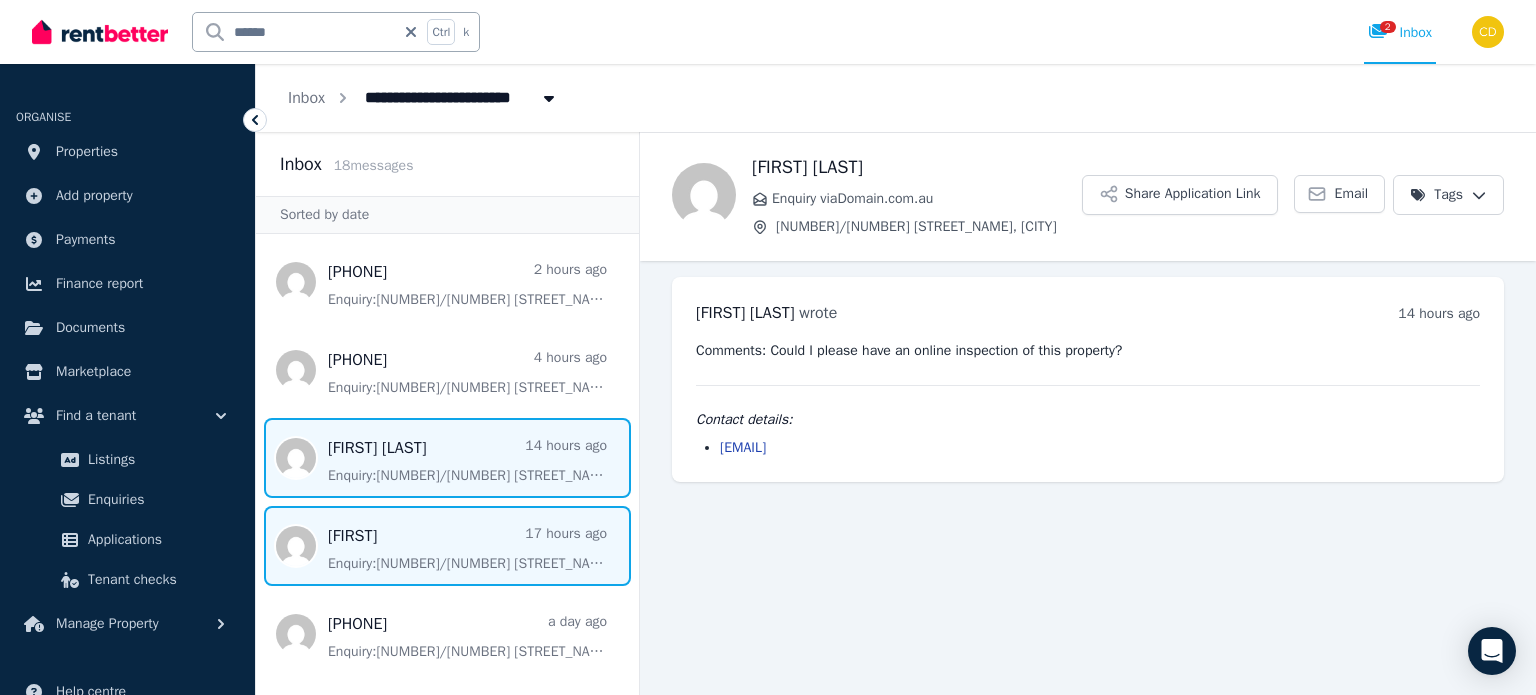 click at bounding box center (447, 546) 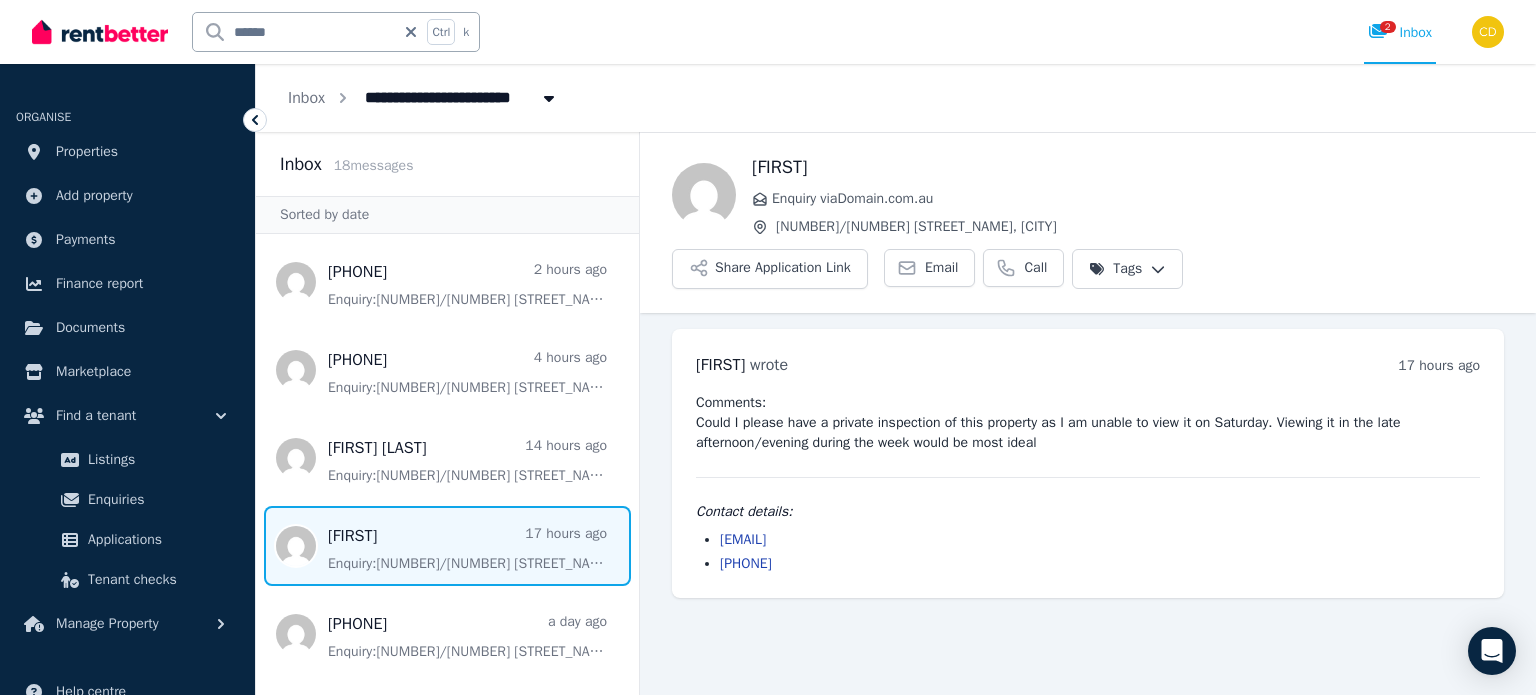 click on "[EMAIL]" at bounding box center [1100, 540] 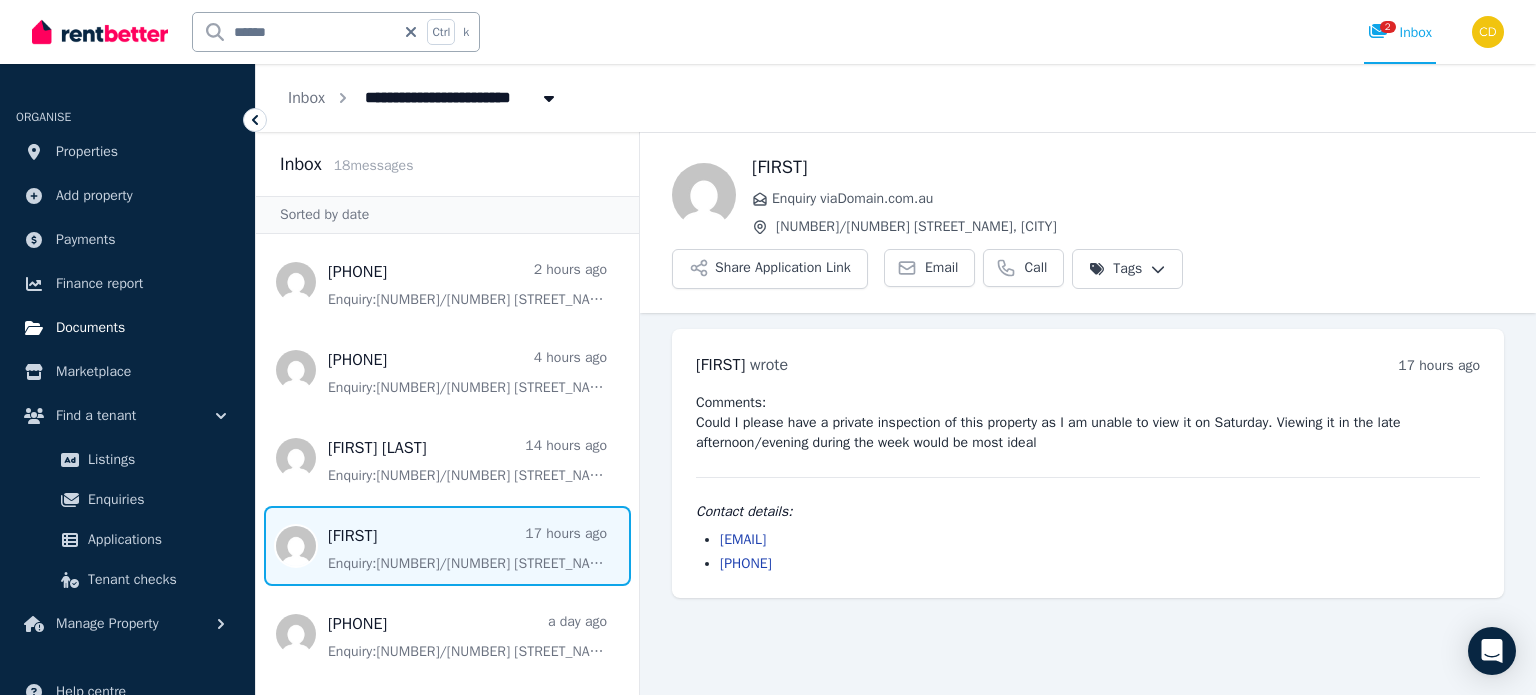 copy on "[EMAIL]" 